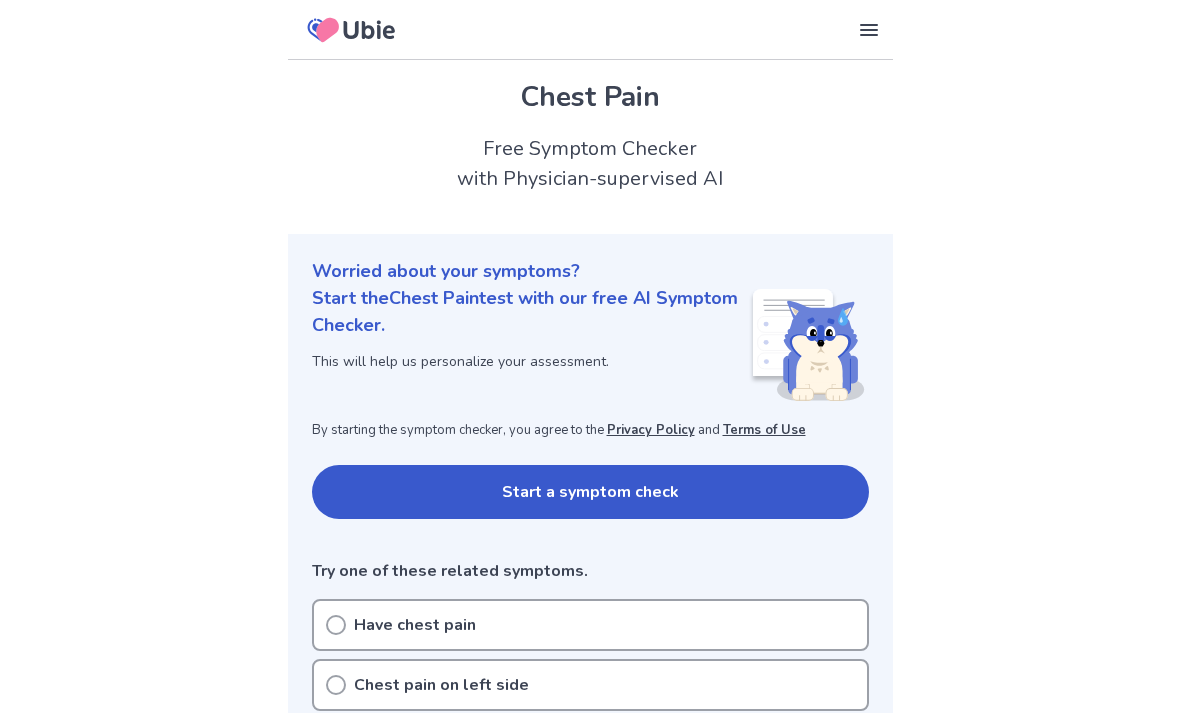 scroll, scrollTop: 0, scrollLeft: 0, axis: both 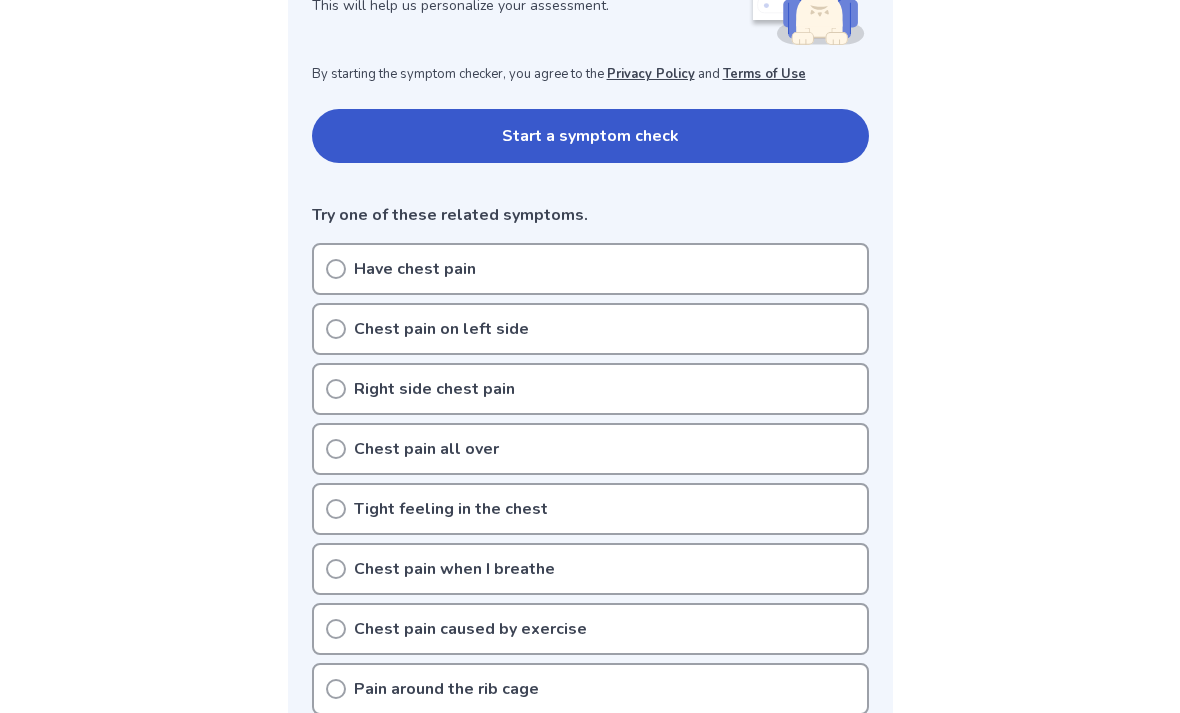 click on "Right side chest pain" at bounding box center [590, 389] 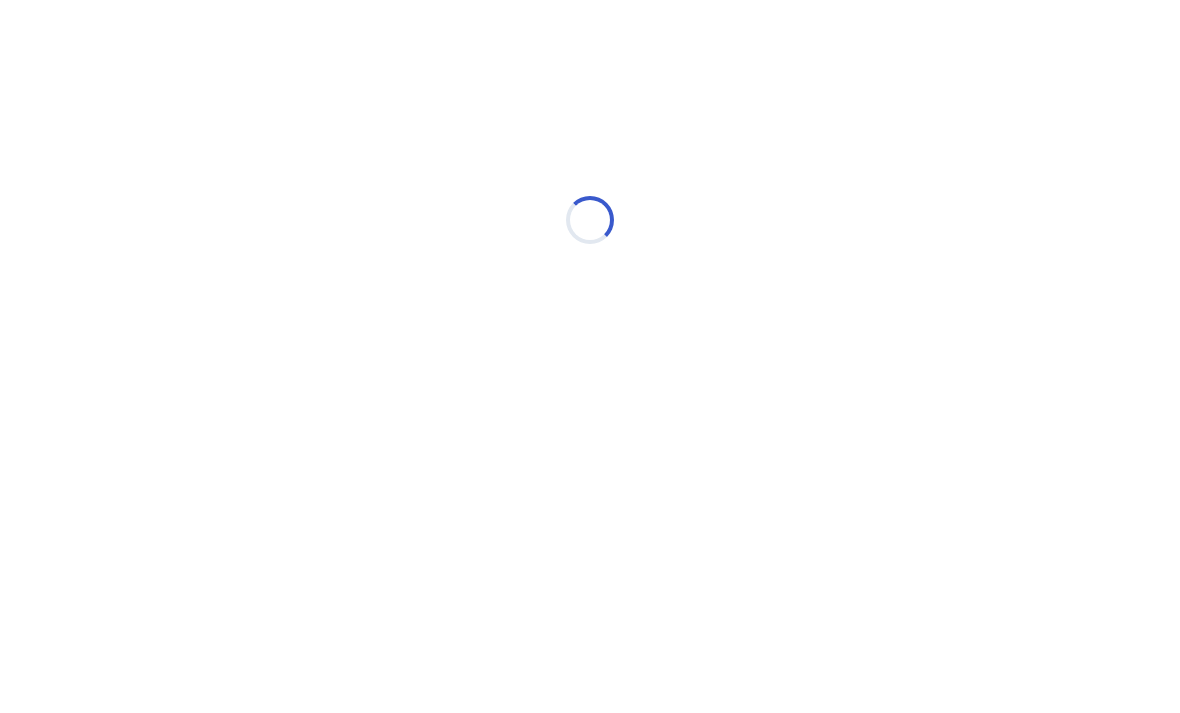 scroll, scrollTop: 0, scrollLeft: 0, axis: both 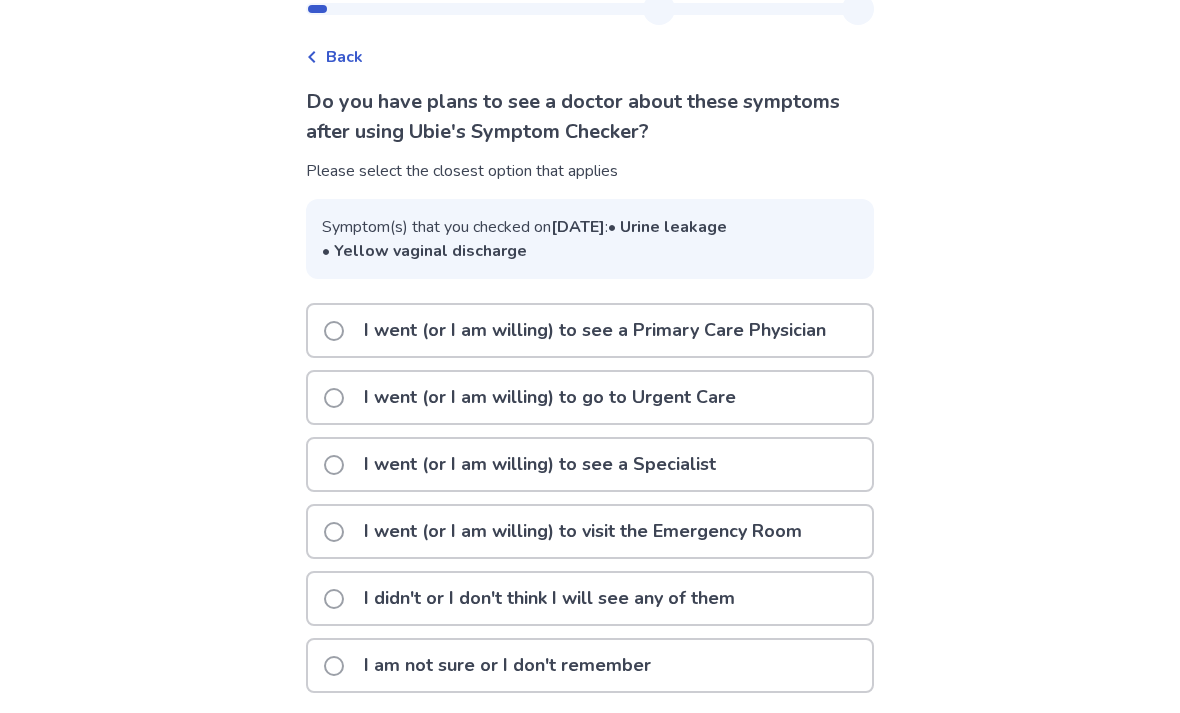 click on "I went (or I am willing) to see a Primary Care Physician" at bounding box center (595, 330) 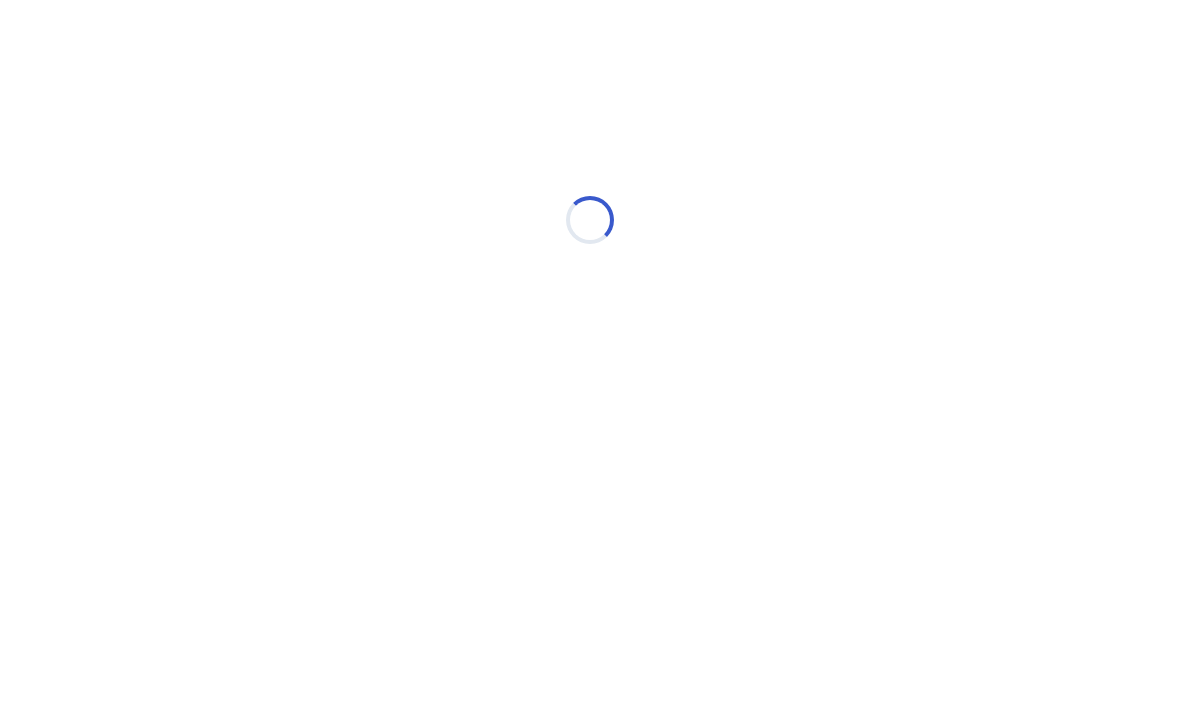 scroll, scrollTop: 0, scrollLeft: 0, axis: both 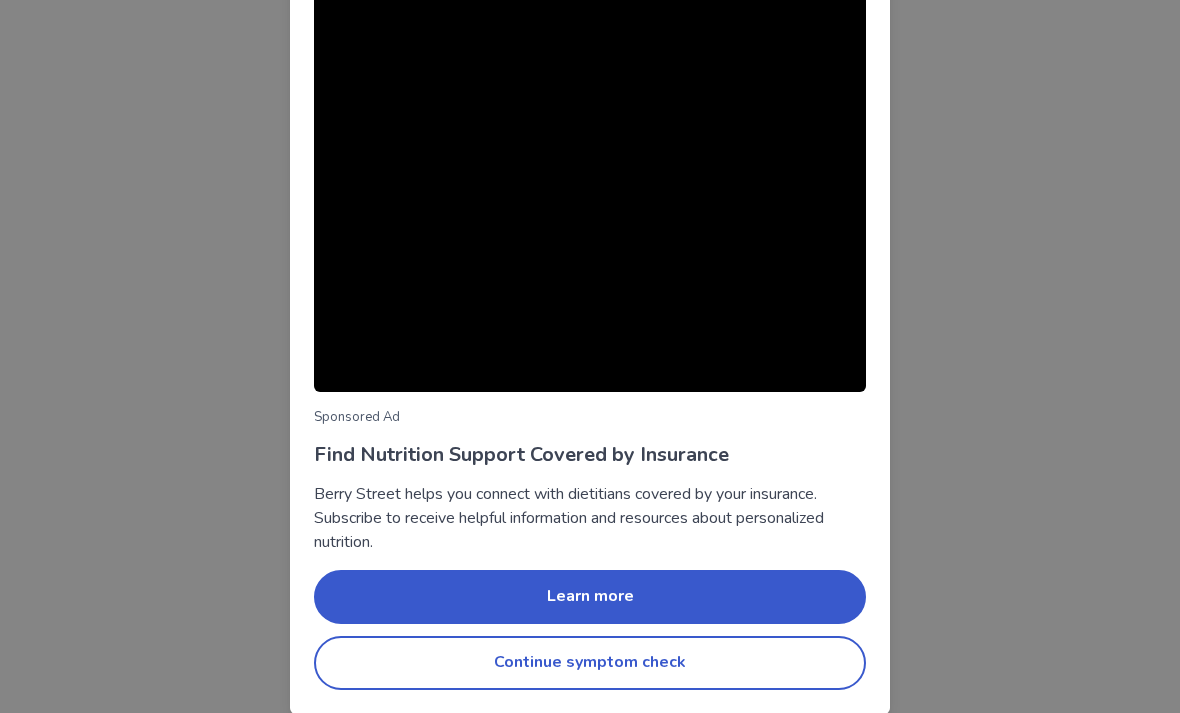 click on "Continue symptom check" at bounding box center (590, 663) 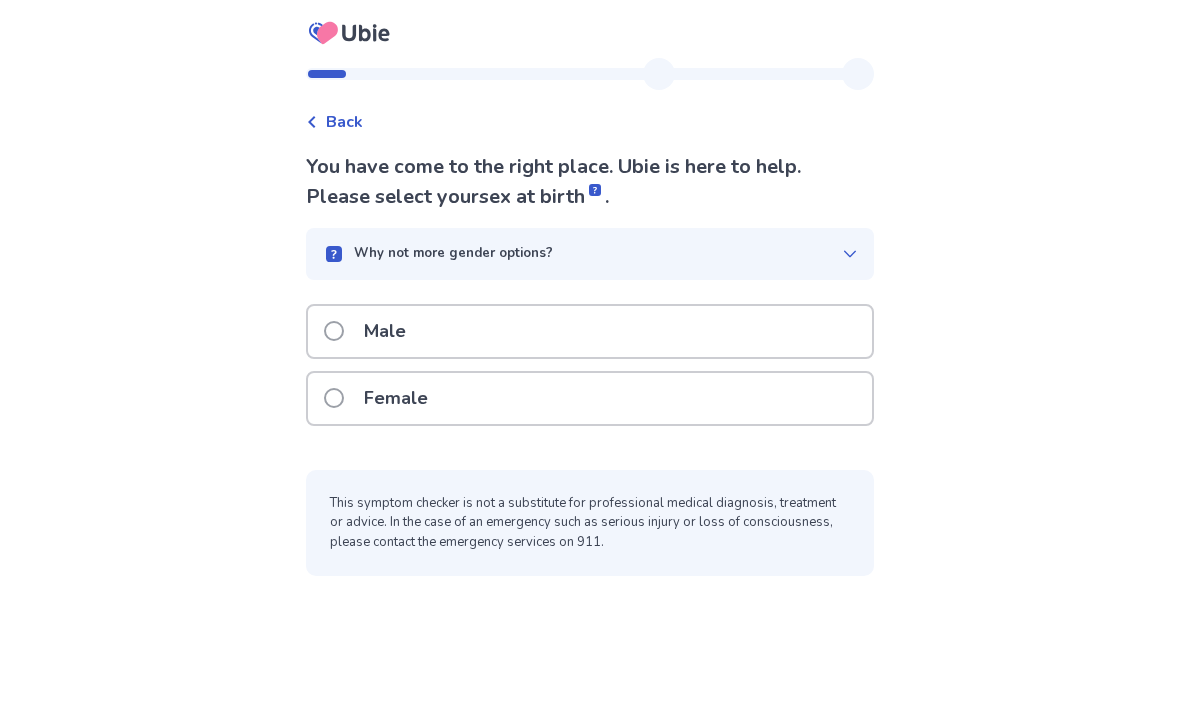 click on "Male" at bounding box center (590, 337) 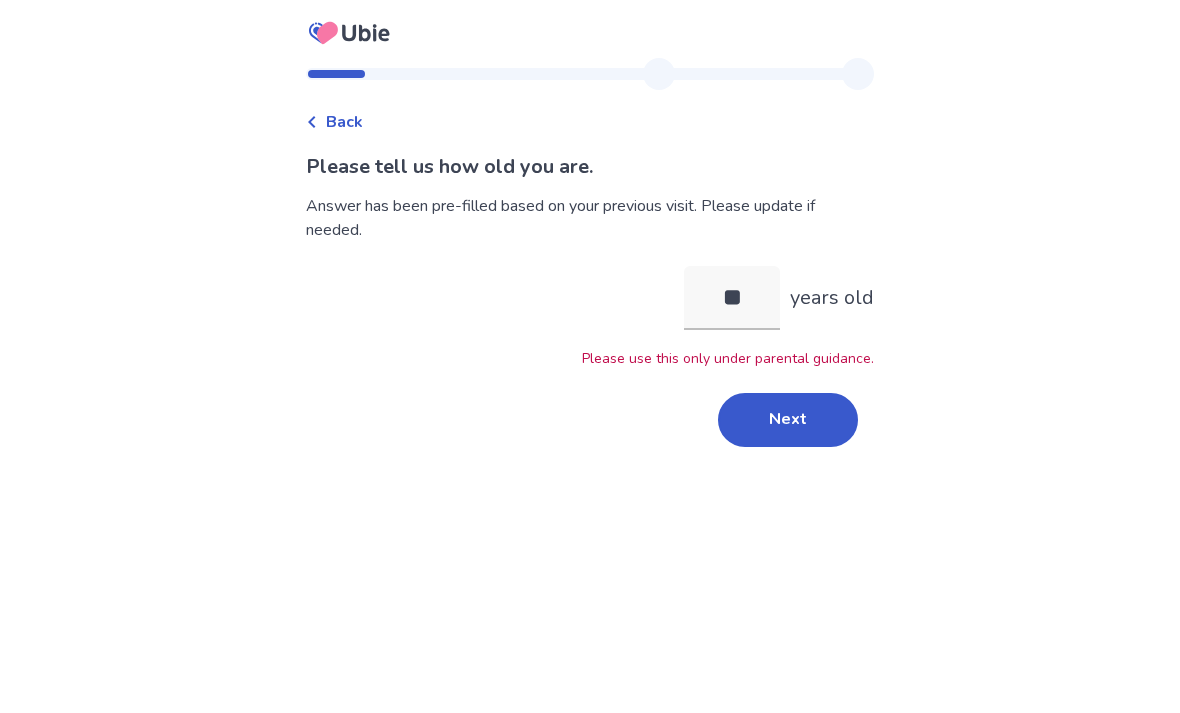 click on "Next" at bounding box center [788, 420] 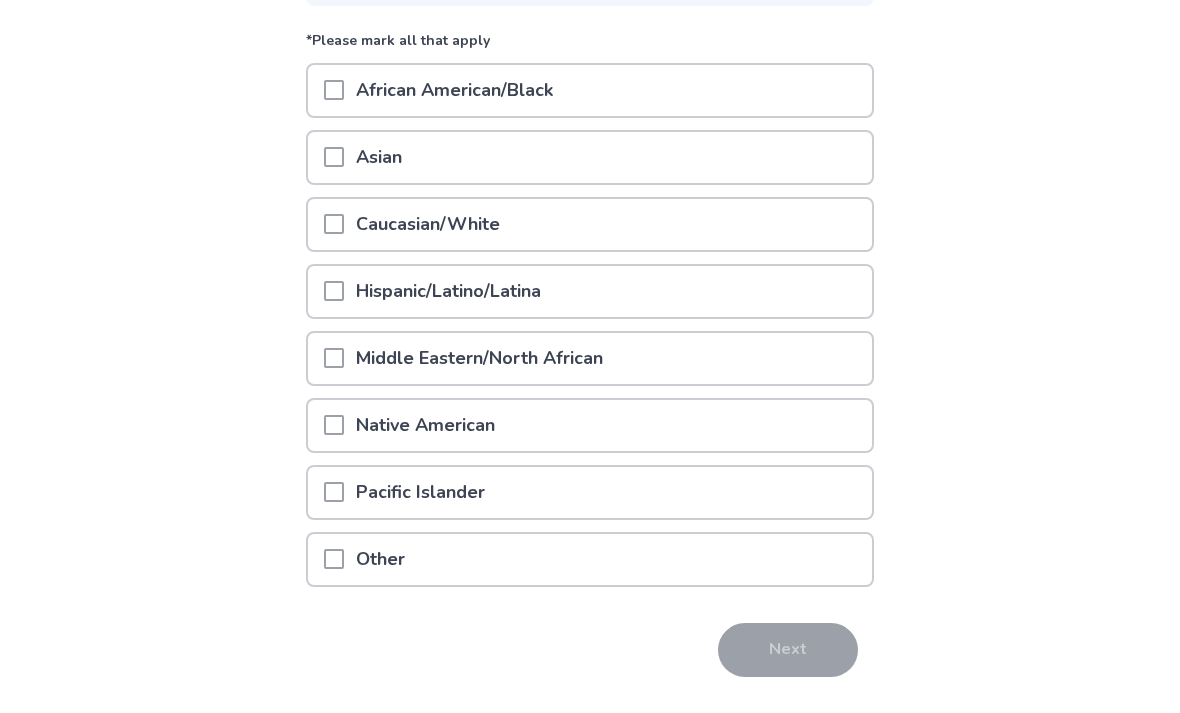 scroll, scrollTop: 231, scrollLeft: 0, axis: vertical 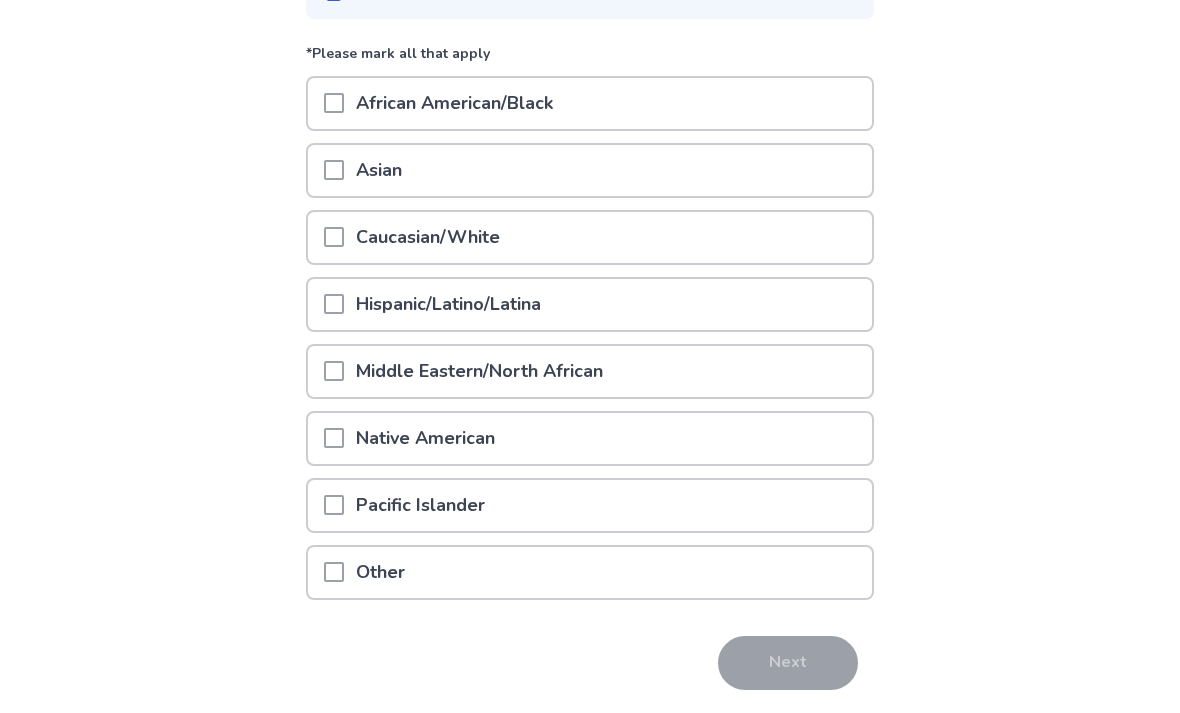 click on "Hispanic/Latino/Latina" at bounding box center (590, 304) 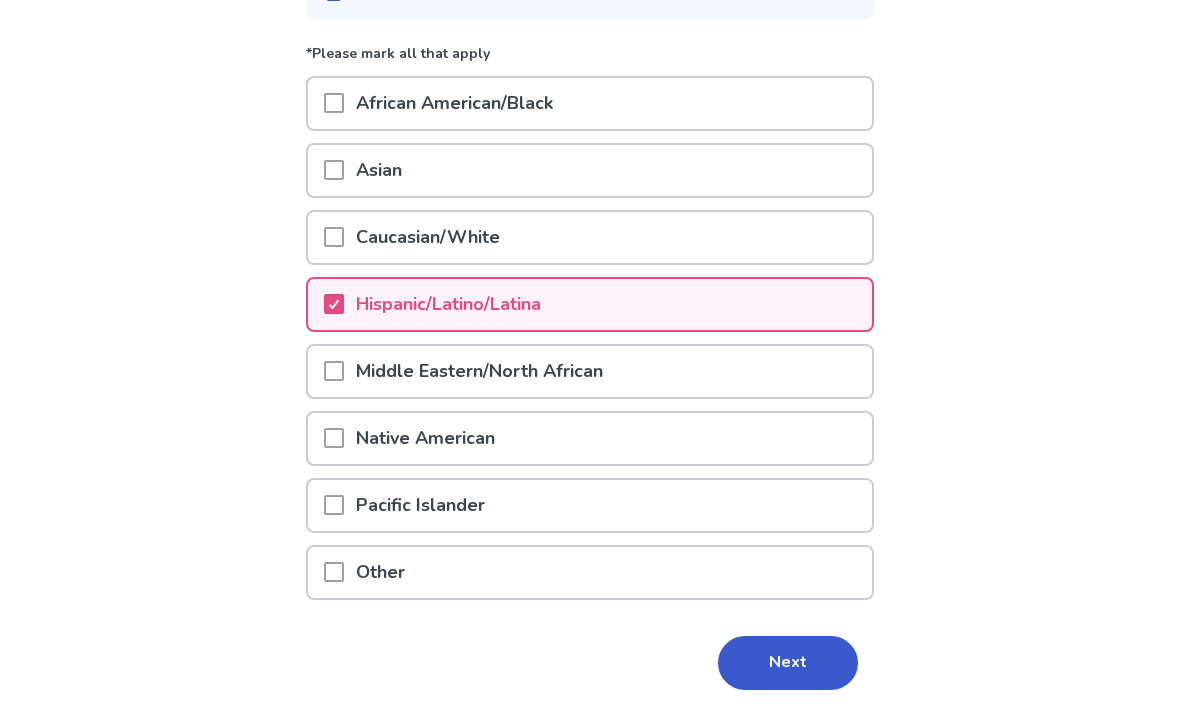 click on "Next" at bounding box center [788, 663] 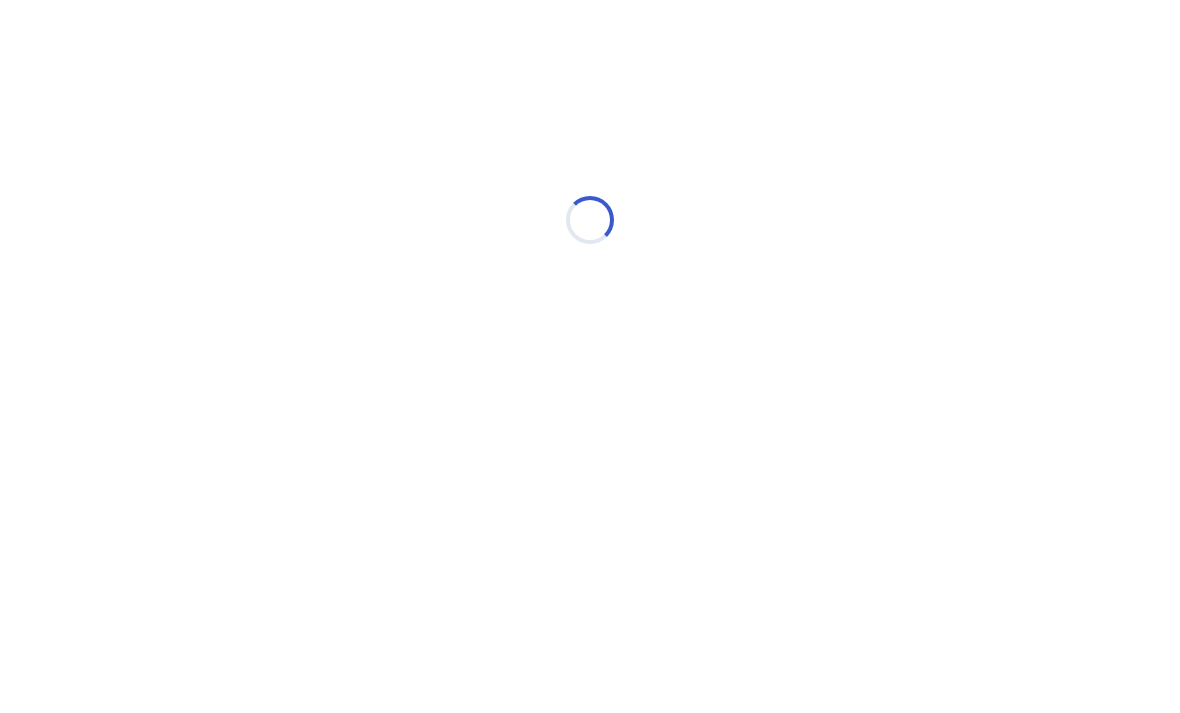 scroll, scrollTop: 0, scrollLeft: 0, axis: both 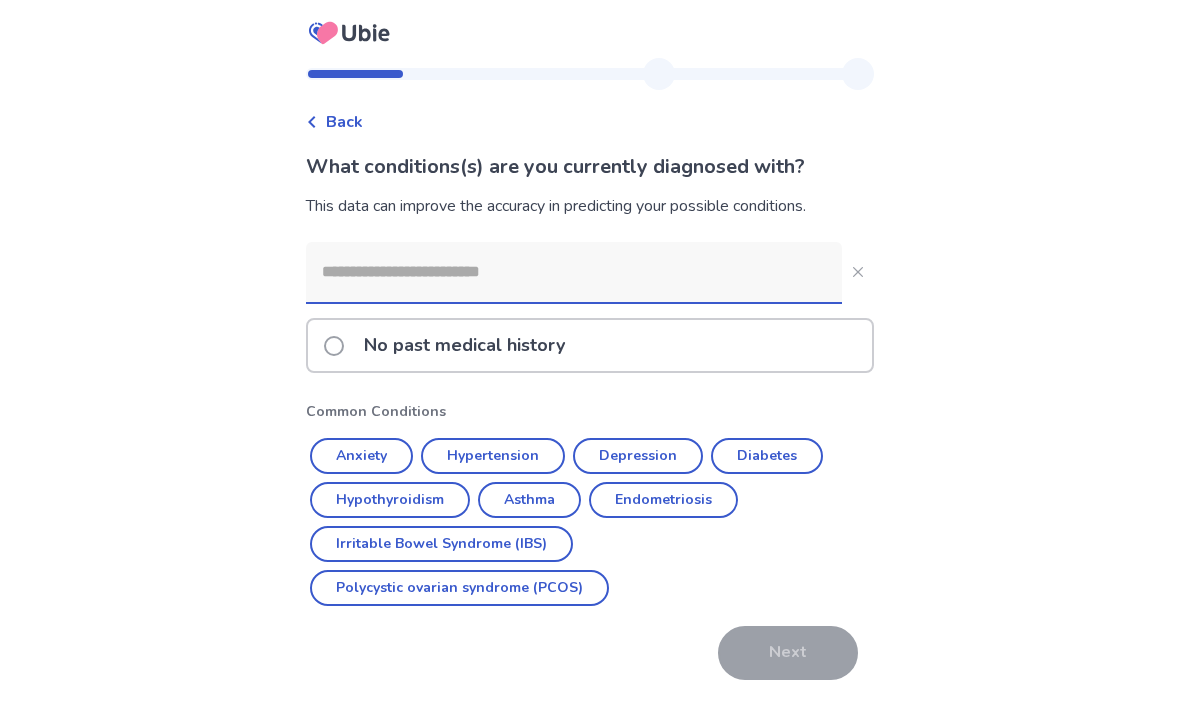 click on "Anxiety" at bounding box center (361, 456) 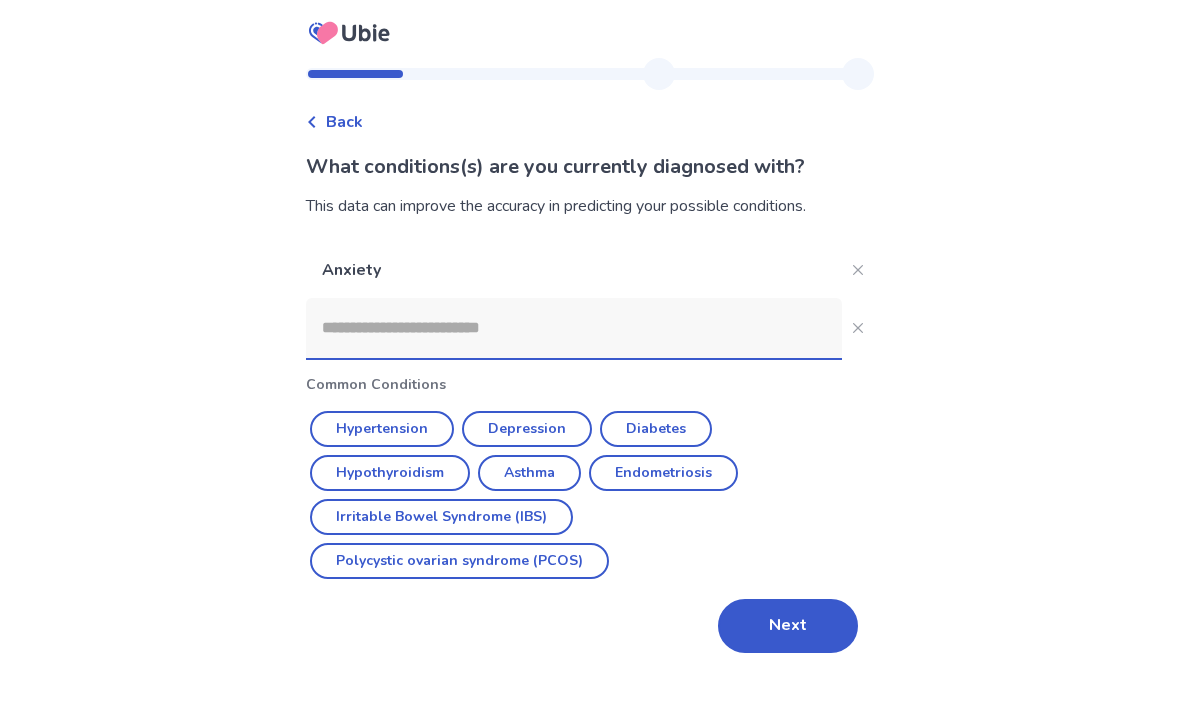 click on "Next" at bounding box center (788, 626) 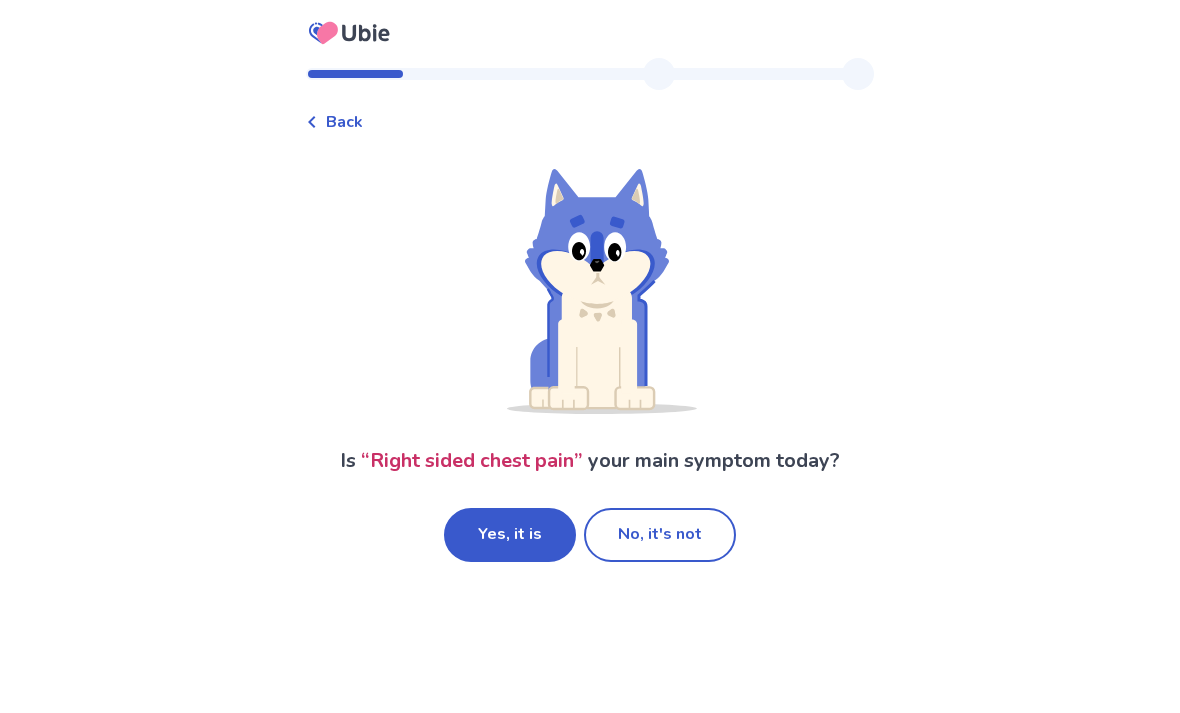 click on "Yes, it is" at bounding box center [510, 535] 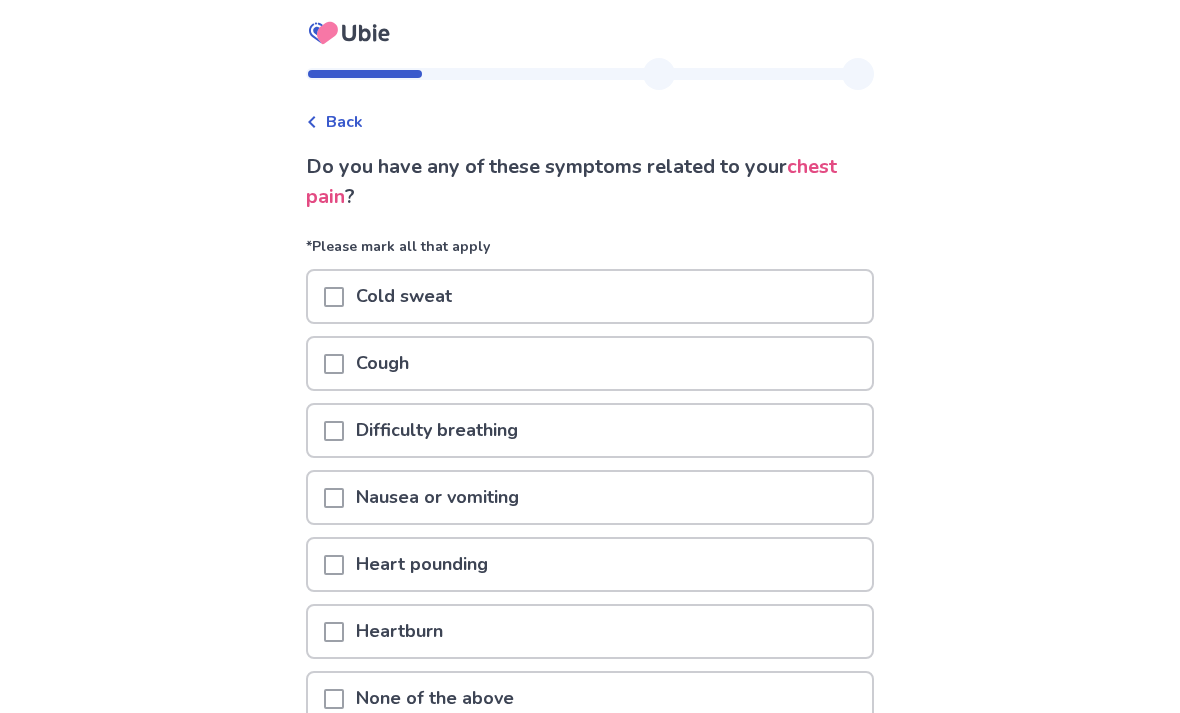 click on "Difficulty breathing" at bounding box center [590, 430] 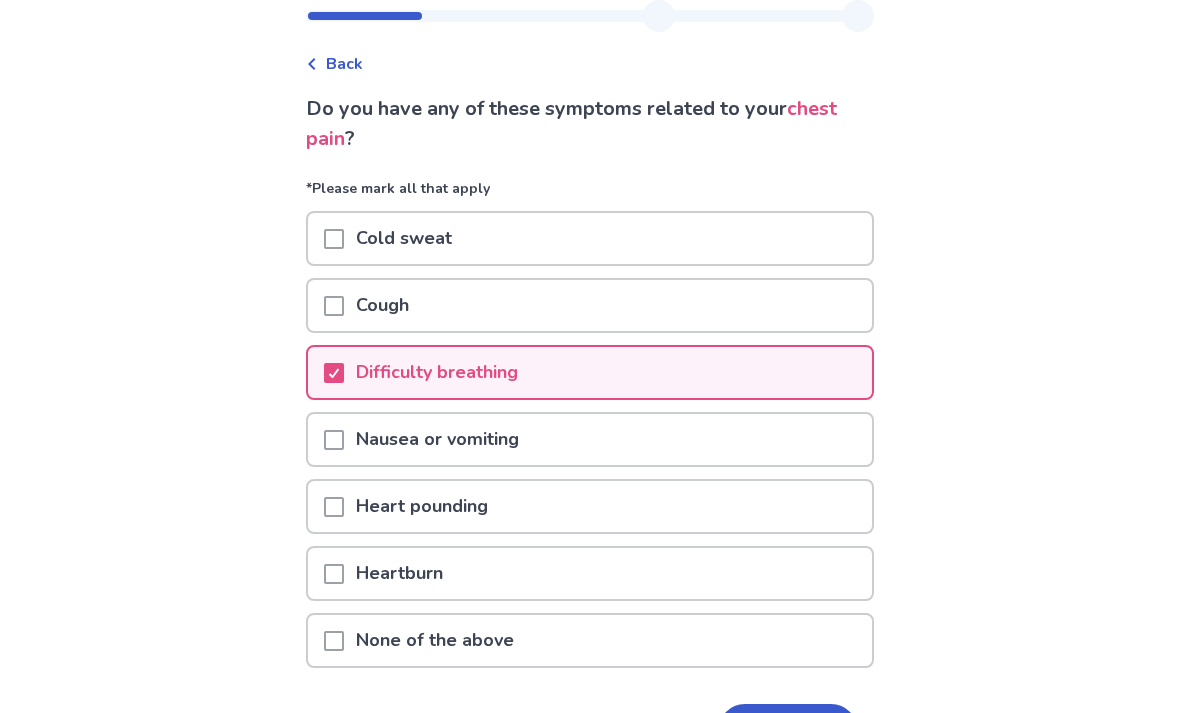 scroll, scrollTop: 61, scrollLeft: 0, axis: vertical 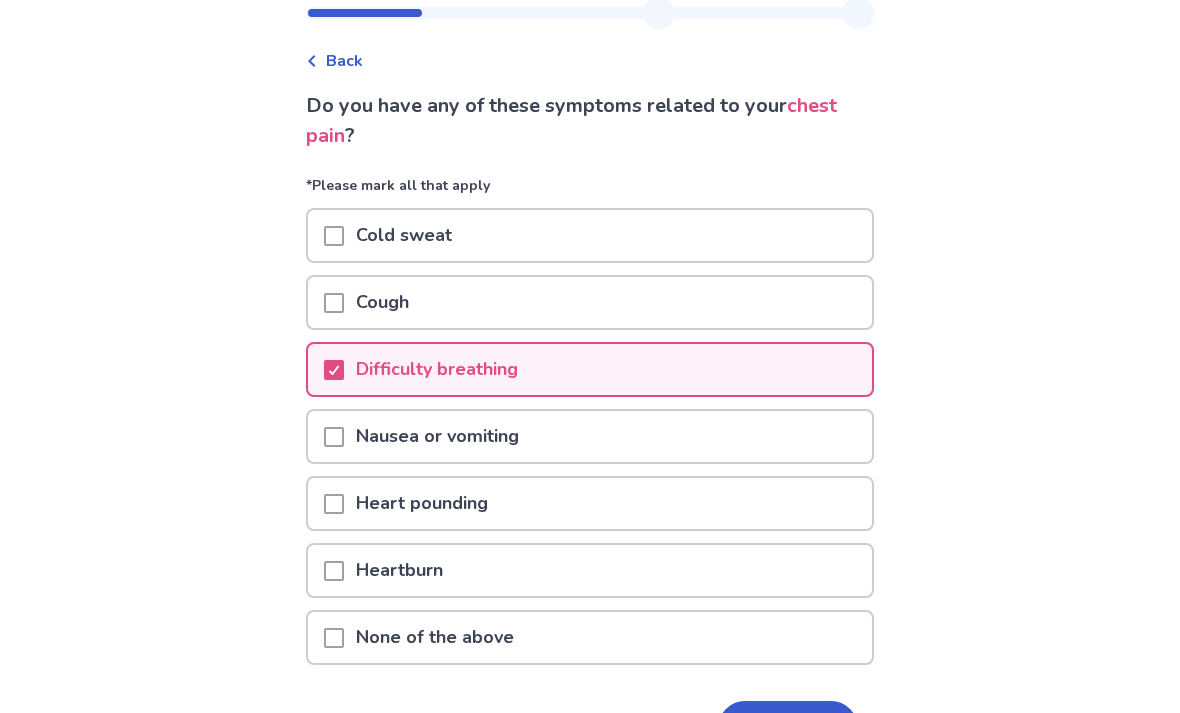 click on "Heart pounding" at bounding box center (590, 503) 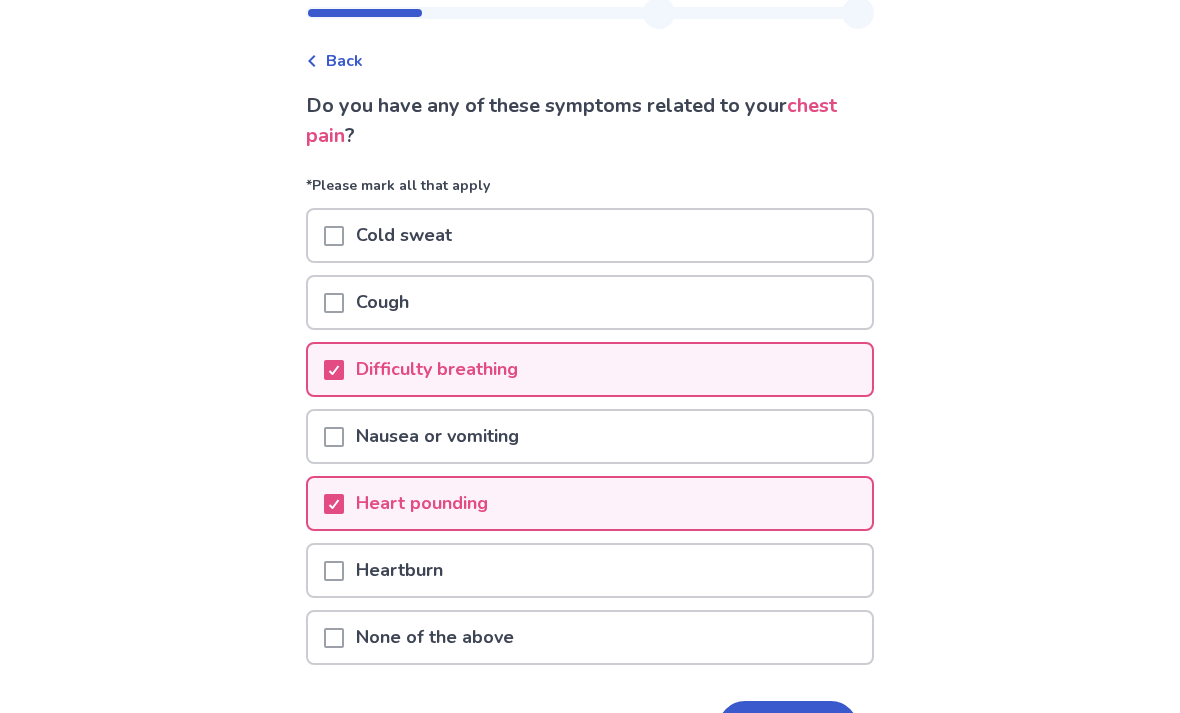 click on "Next" at bounding box center (788, 728) 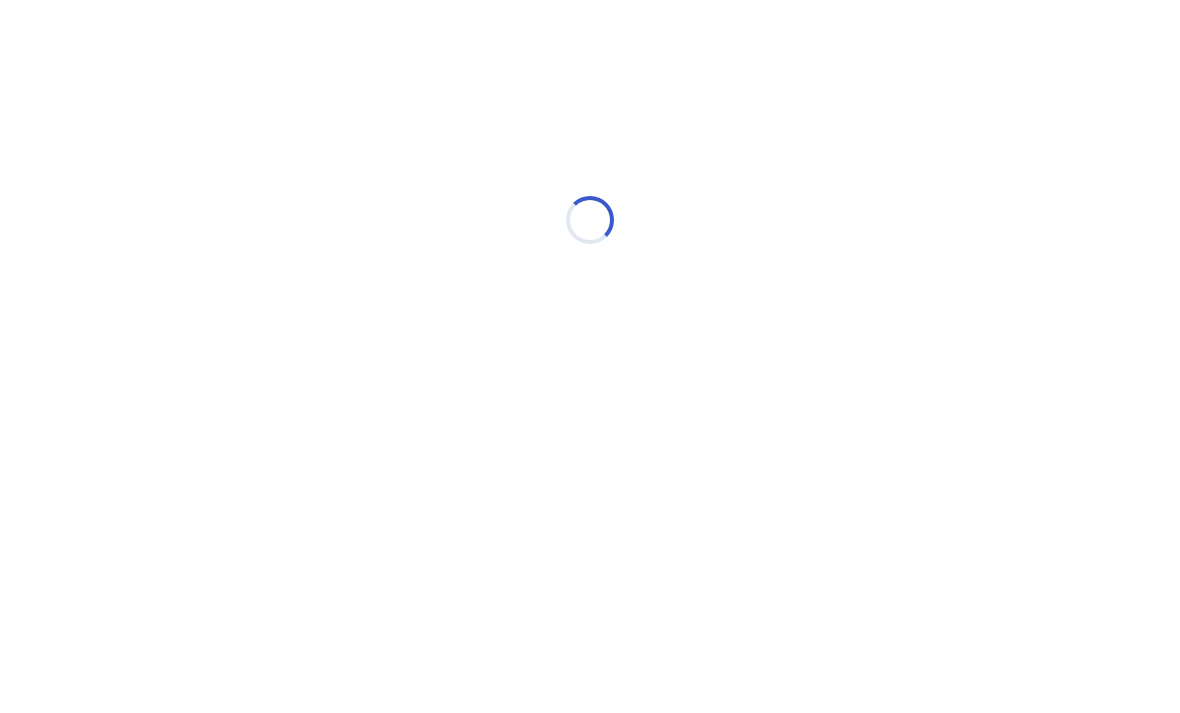 scroll, scrollTop: 0, scrollLeft: 0, axis: both 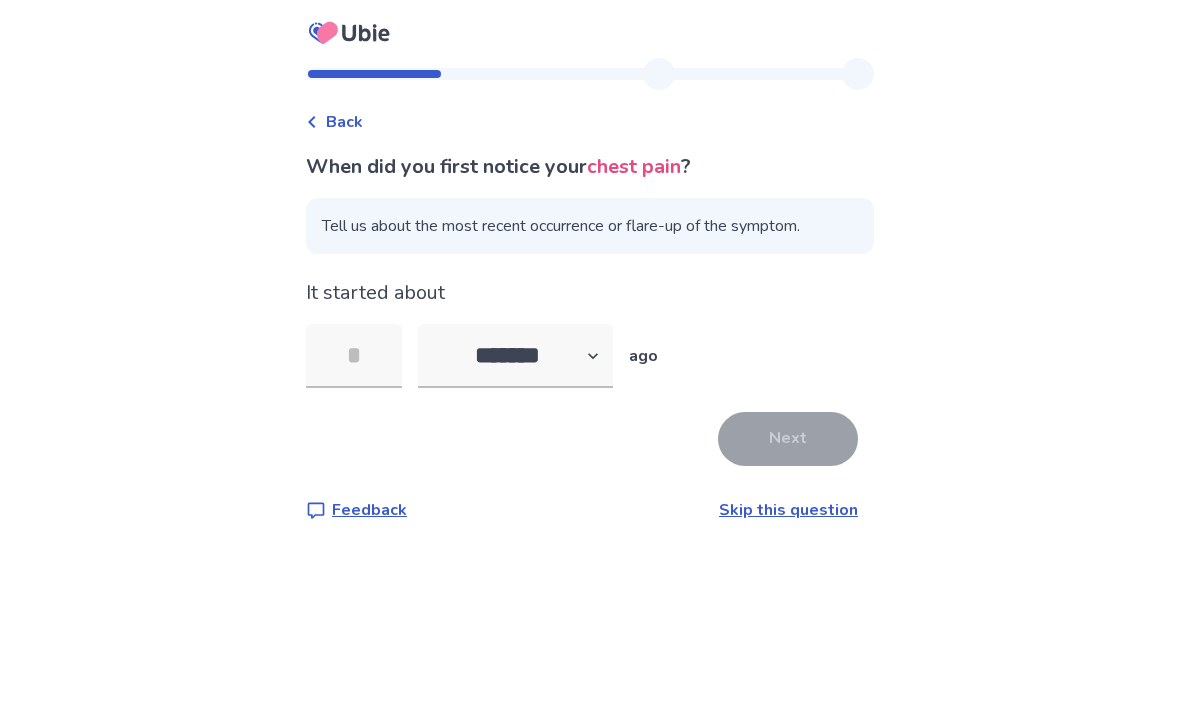 click at bounding box center (354, 356) 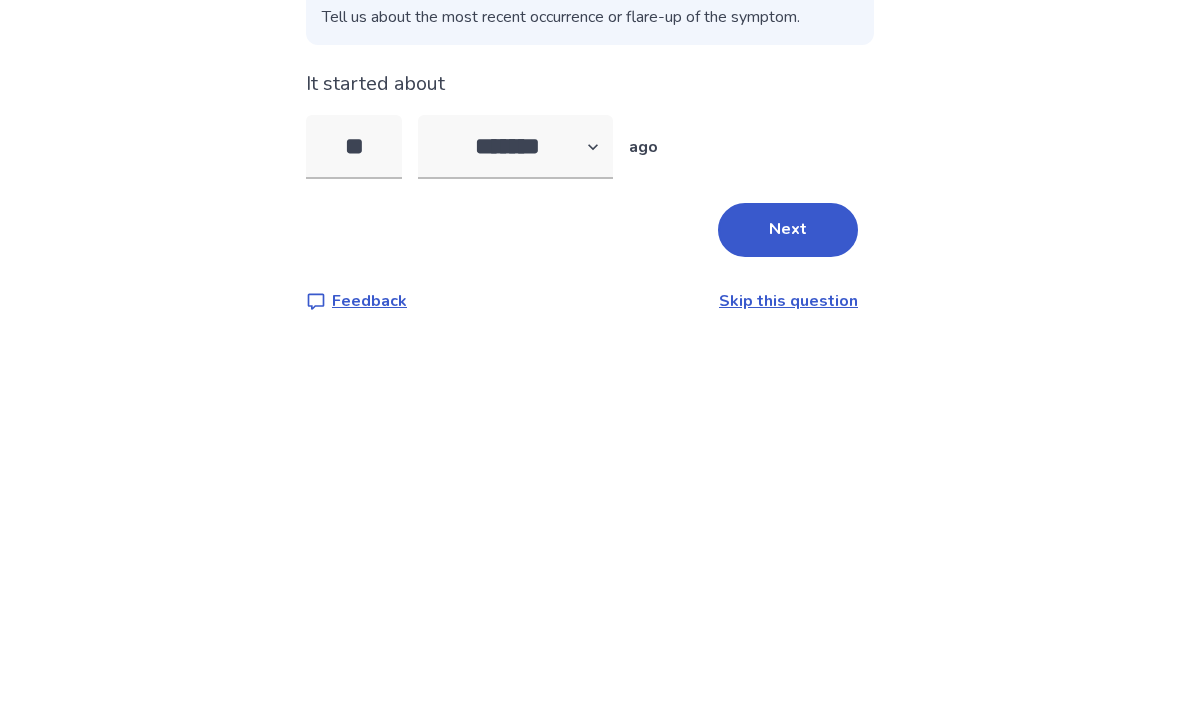 type on "**" 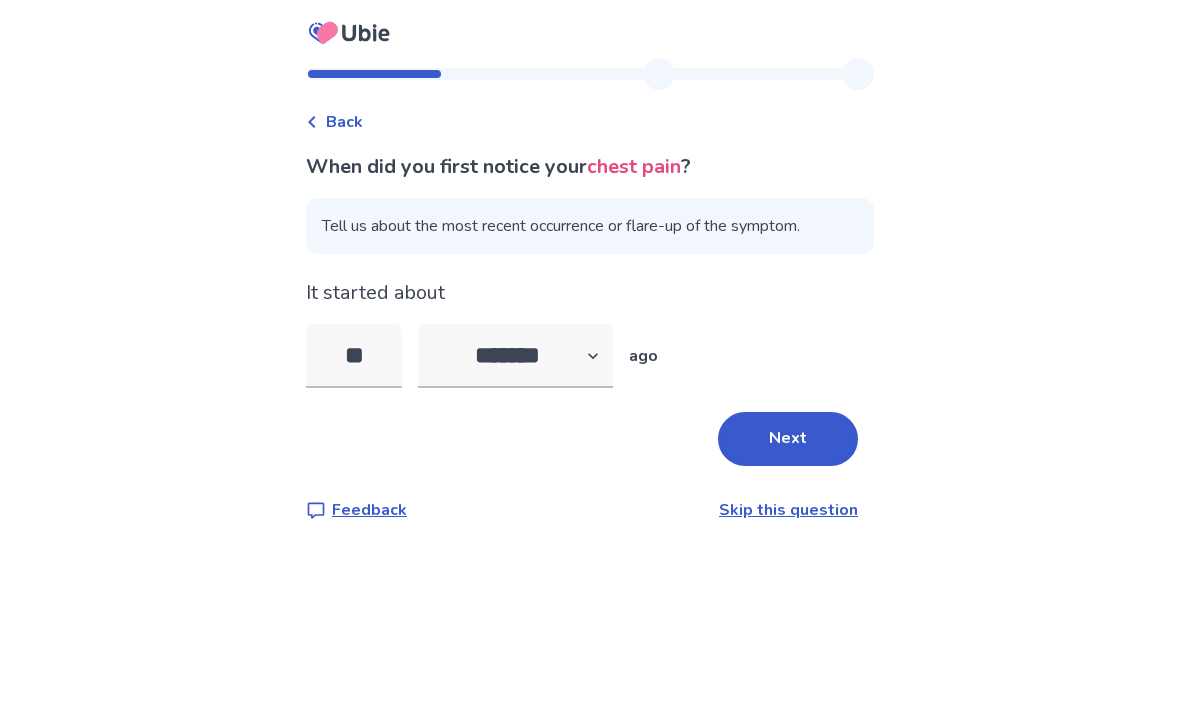 click on "Next" at bounding box center (788, 439) 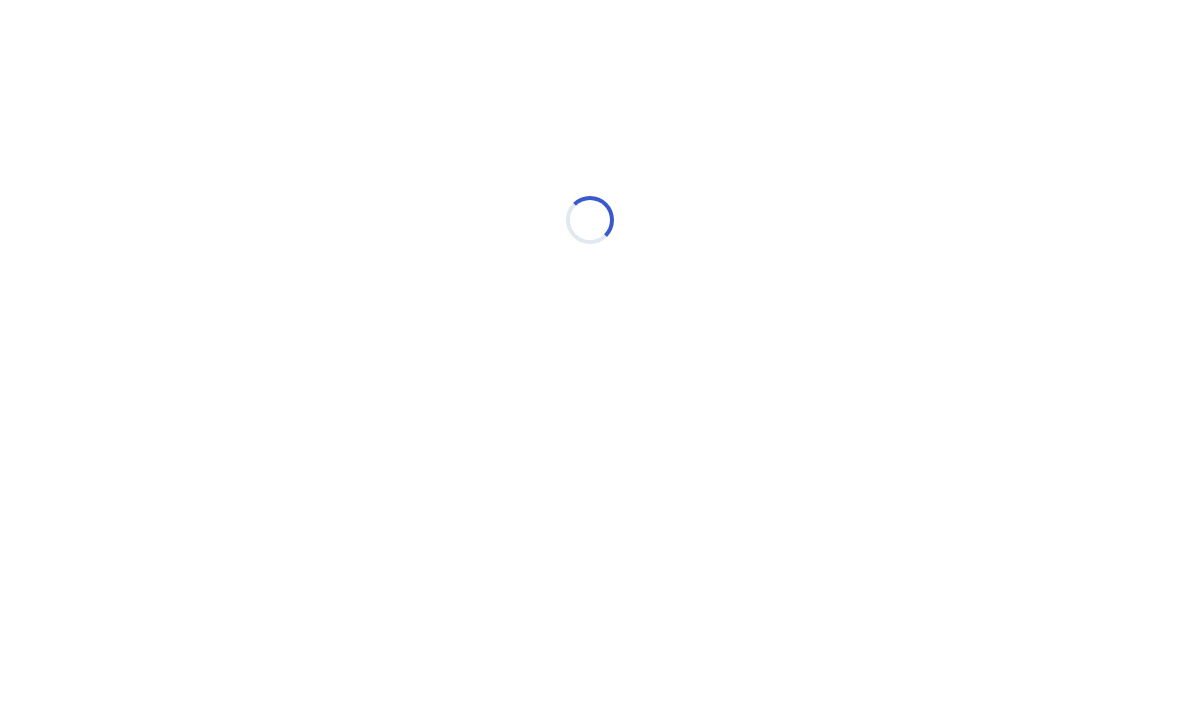 select on "*" 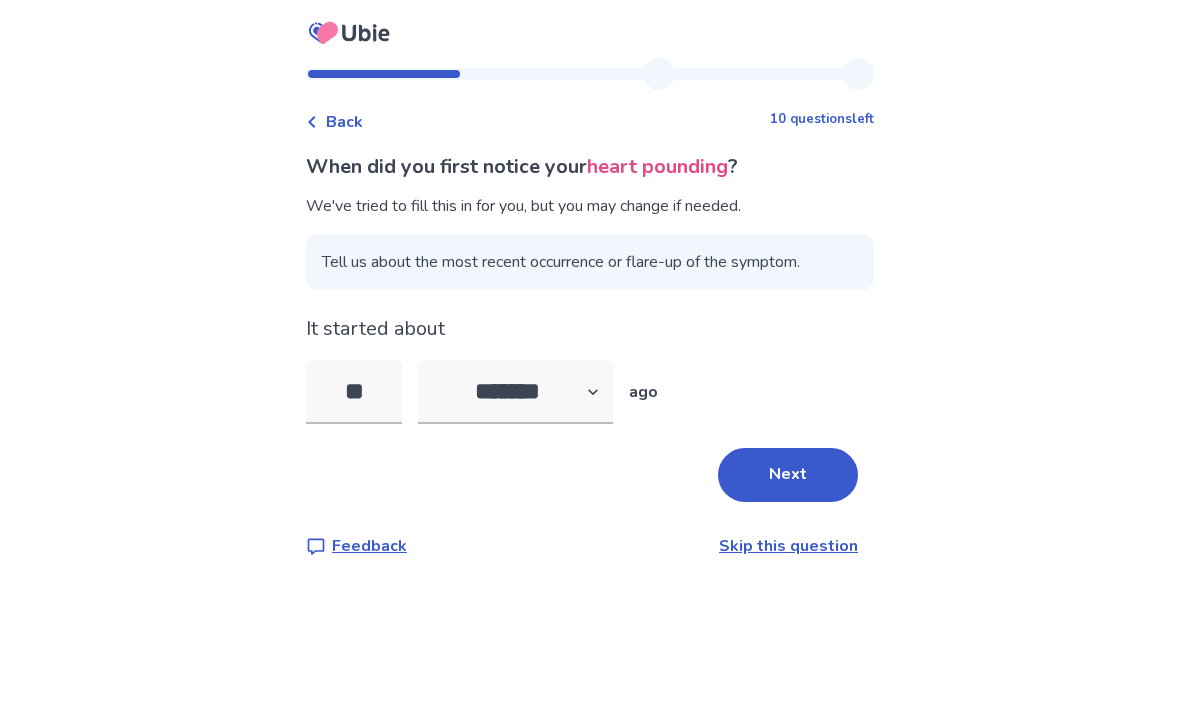 click on "**" at bounding box center [354, 392] 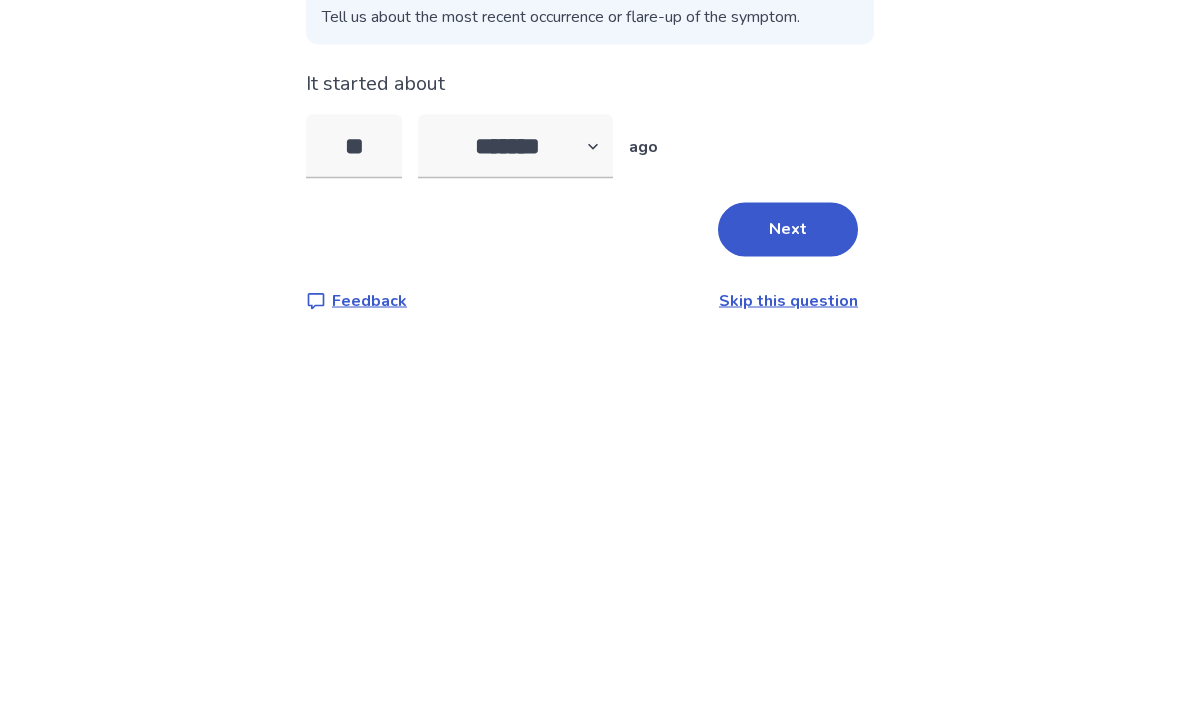 click on "**" at bounding box center (354, 392) 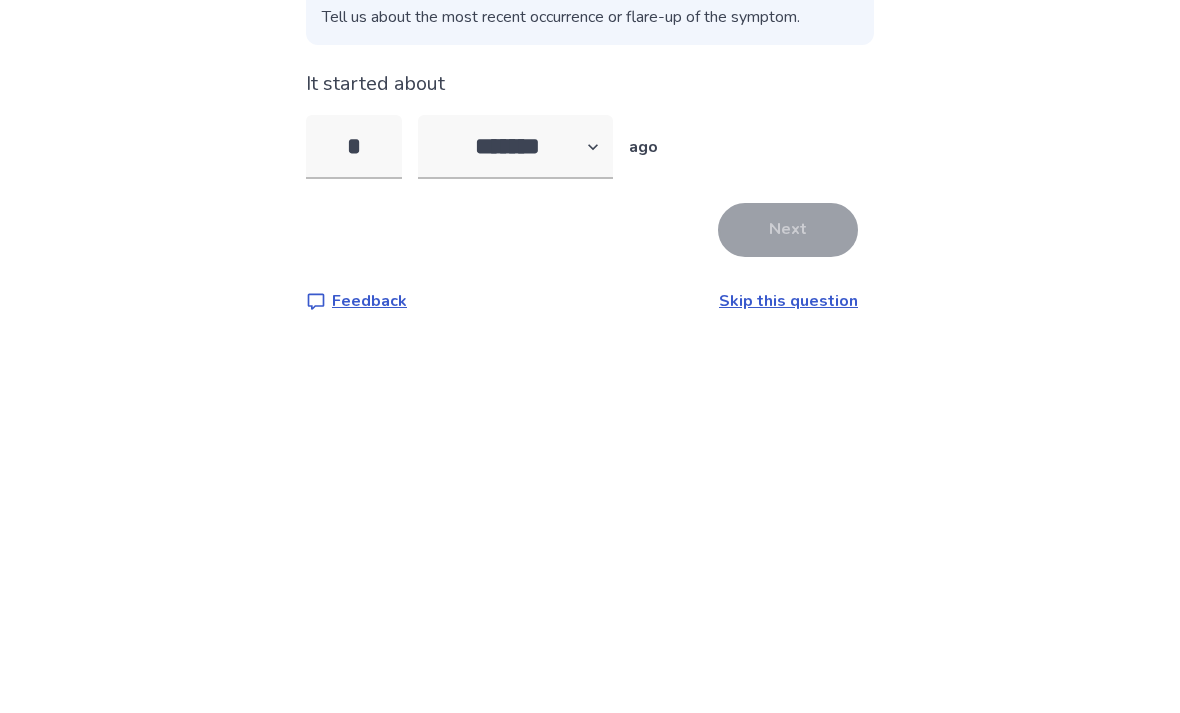 type on "*" 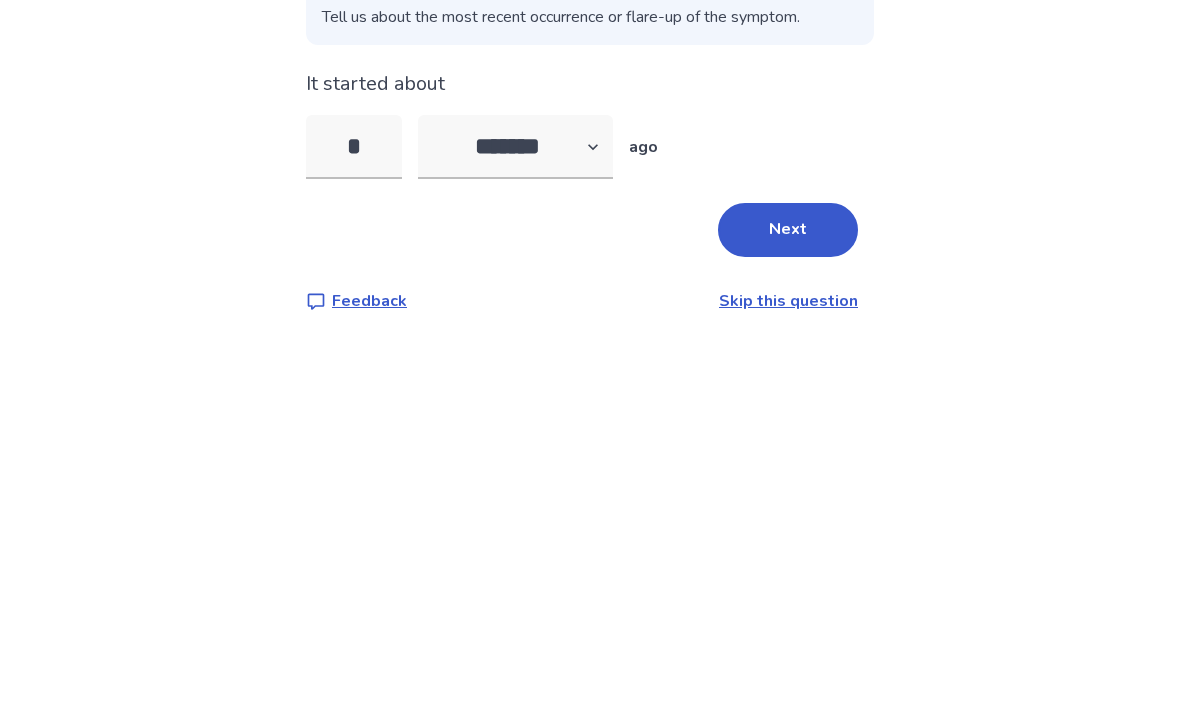 click on "Next" at bounding box center [788, 475] 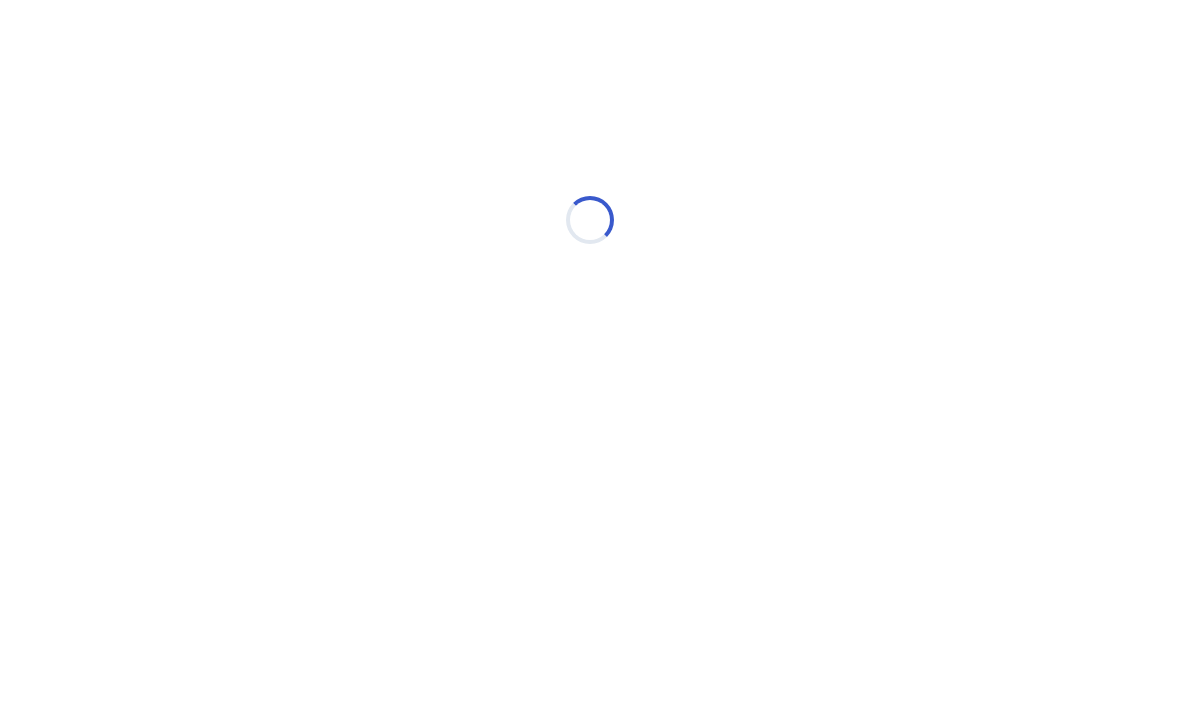 select on "*" 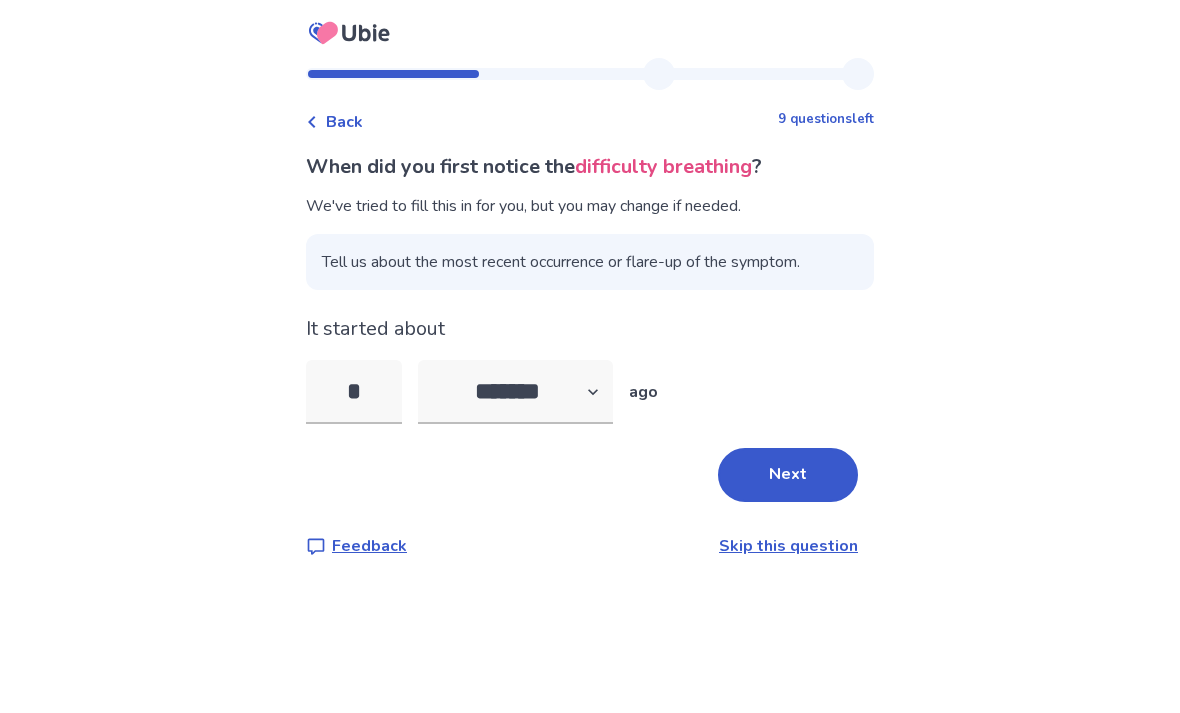 click on "*" at bounding box center [354, 392] 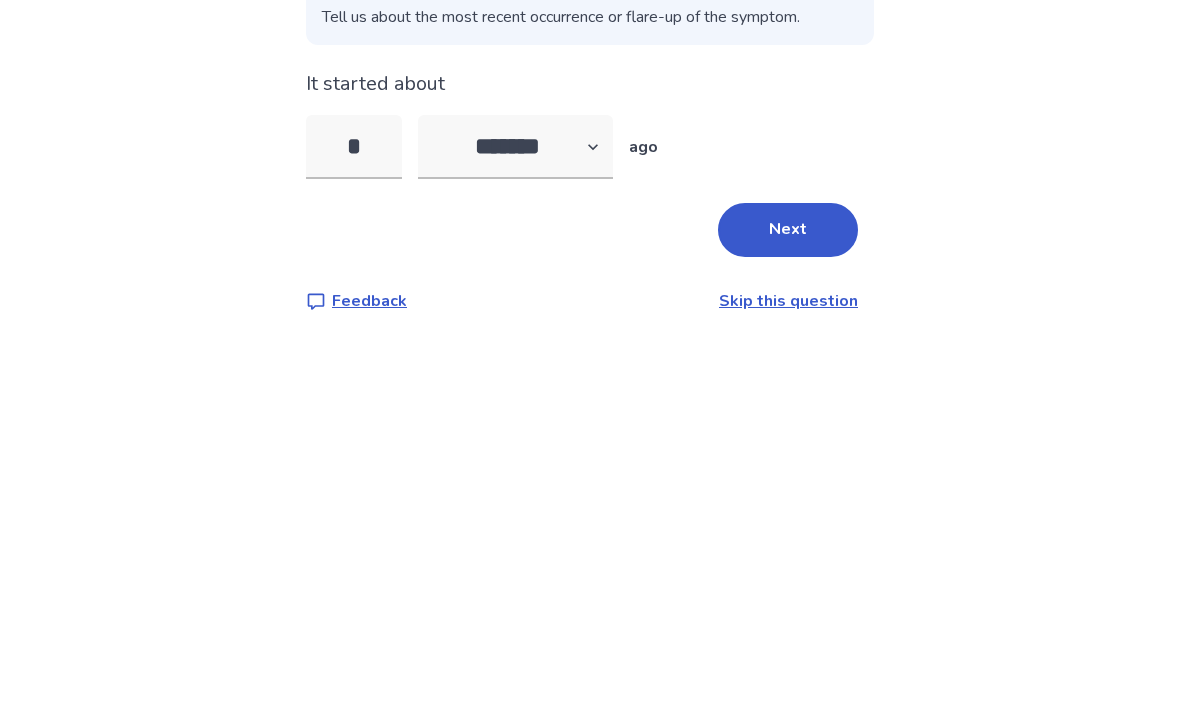 type on "**" 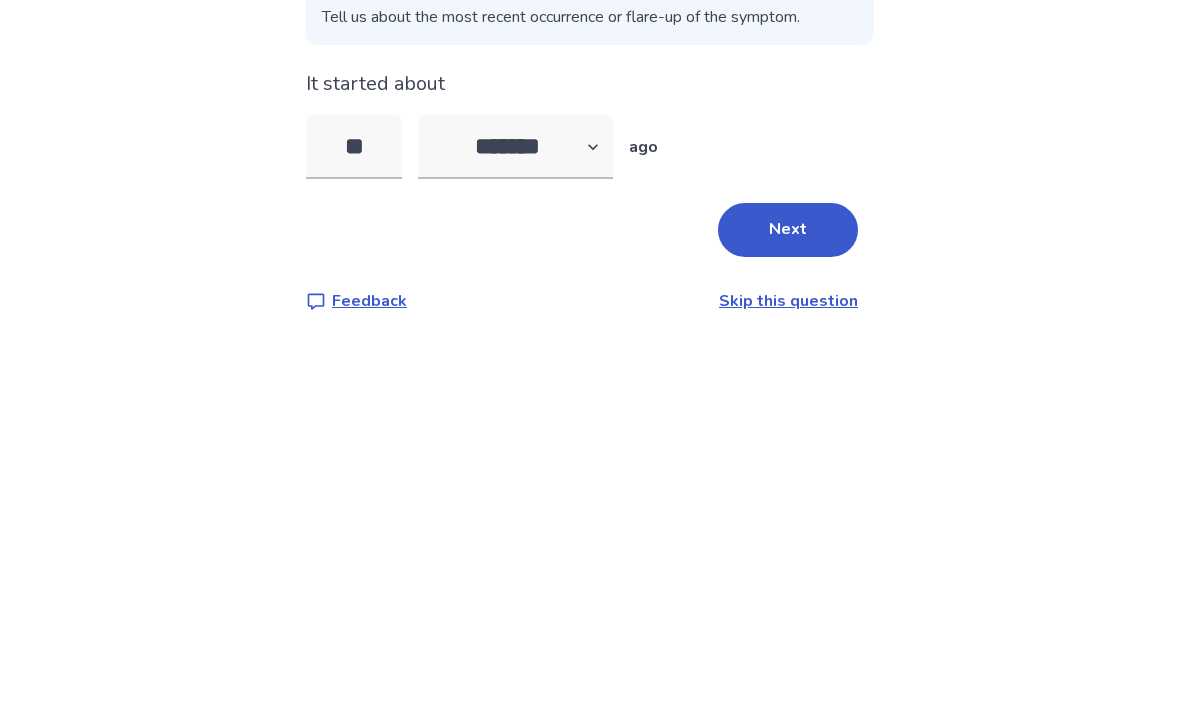 click on "Next" at bounding box center [788, 475] 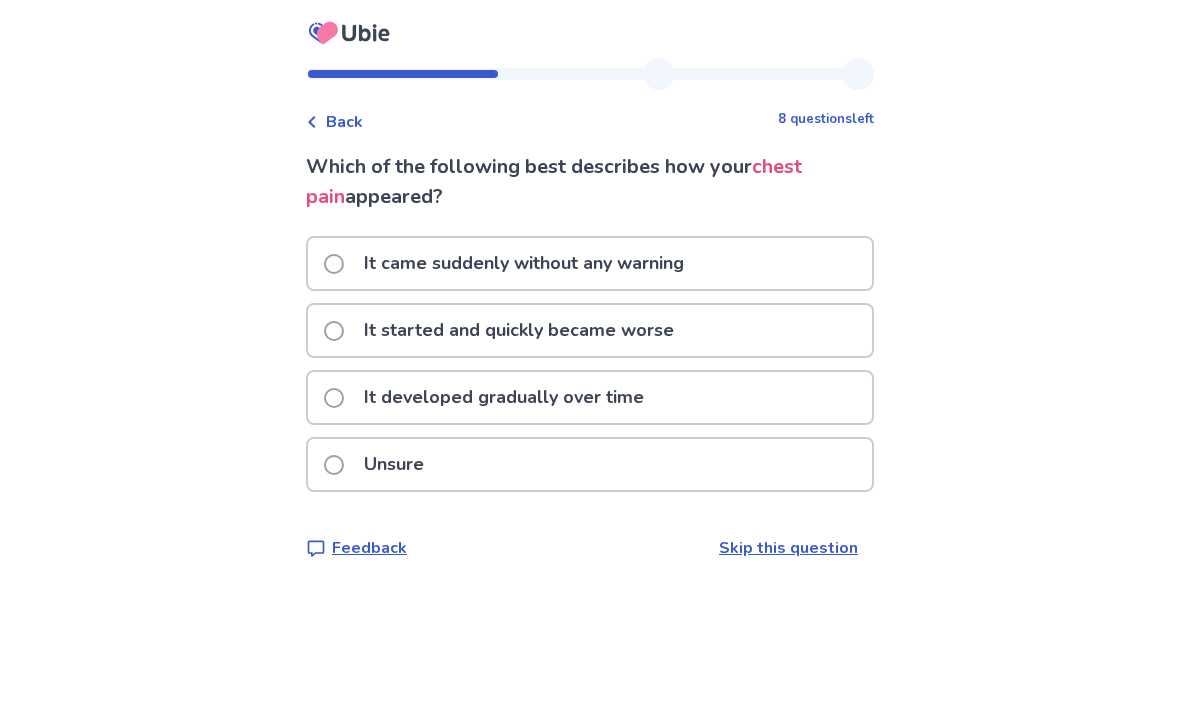 click on "Back" at bounding box center (344, 122) 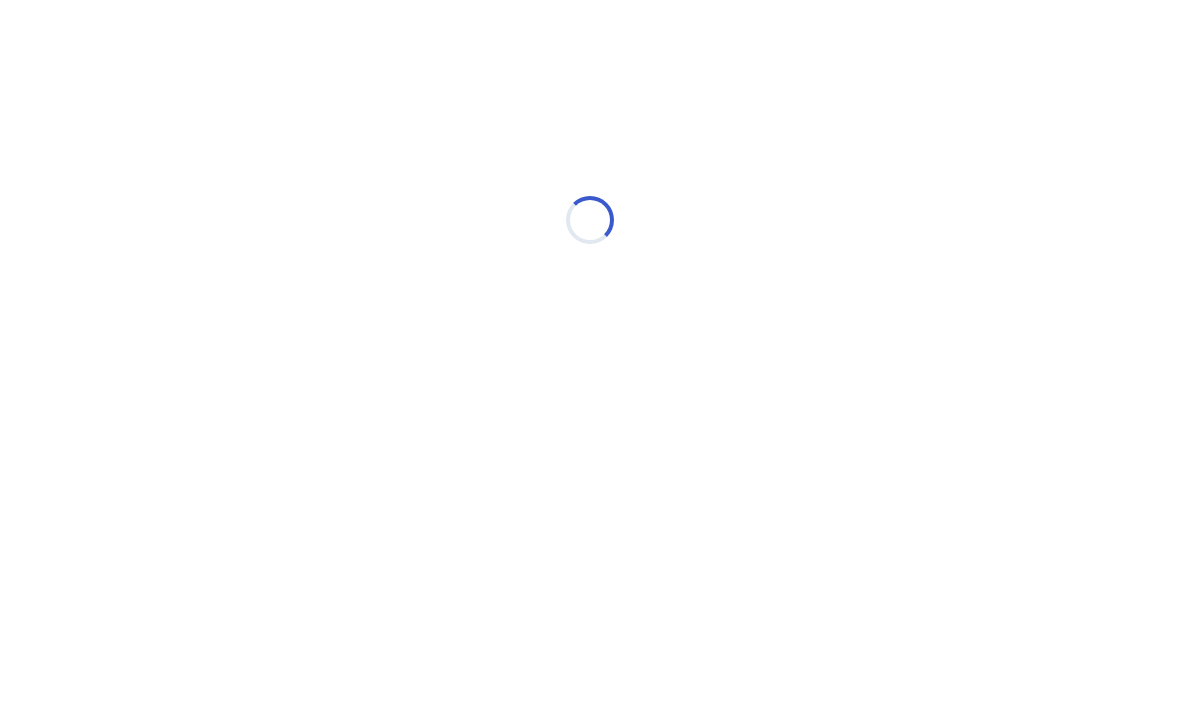 select on "*" 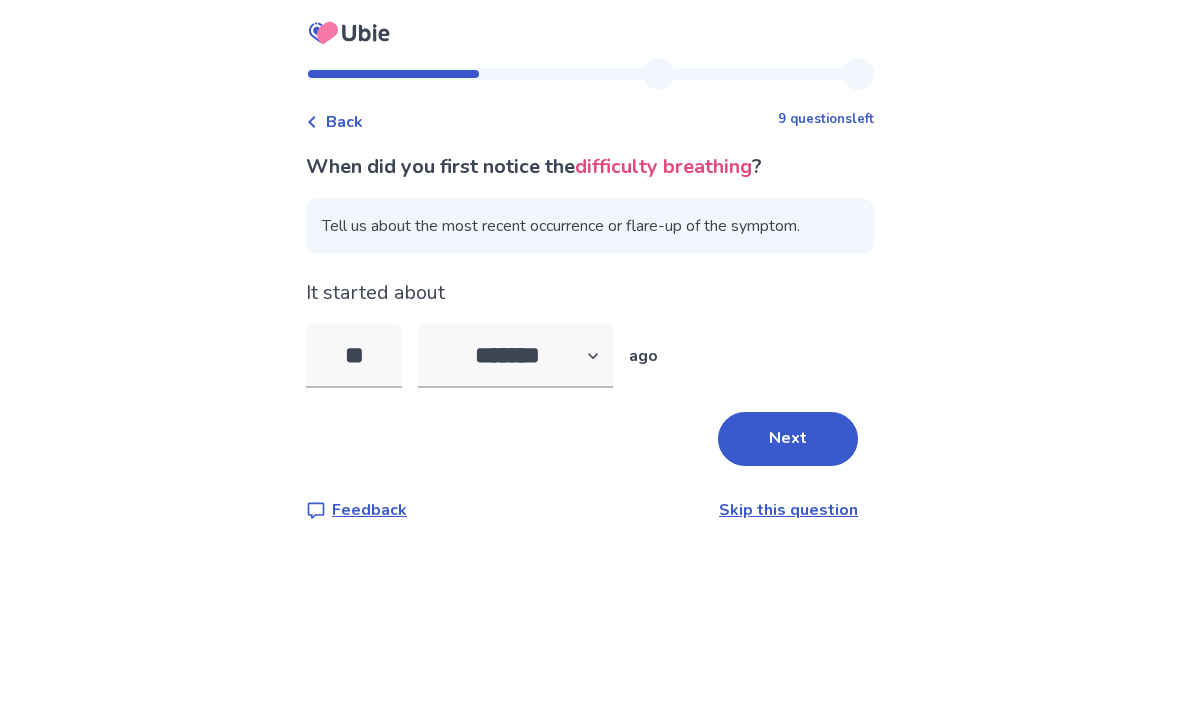click on "**" at bounding box center [354, 356] 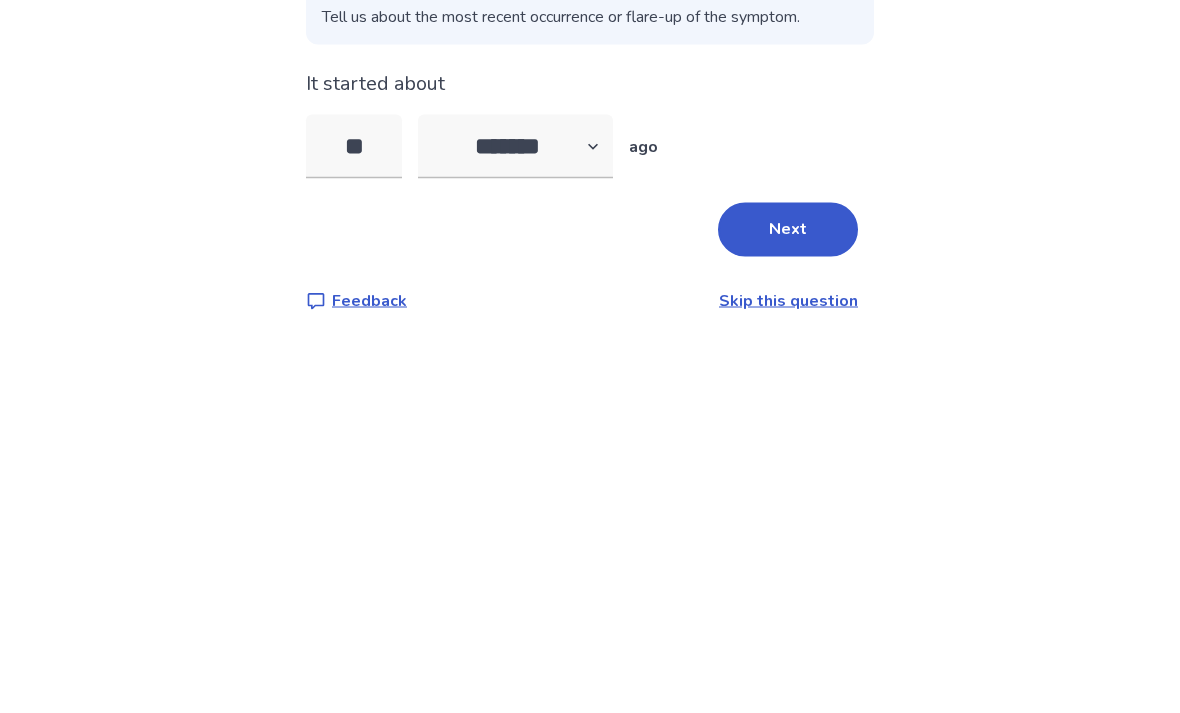 type on "*" 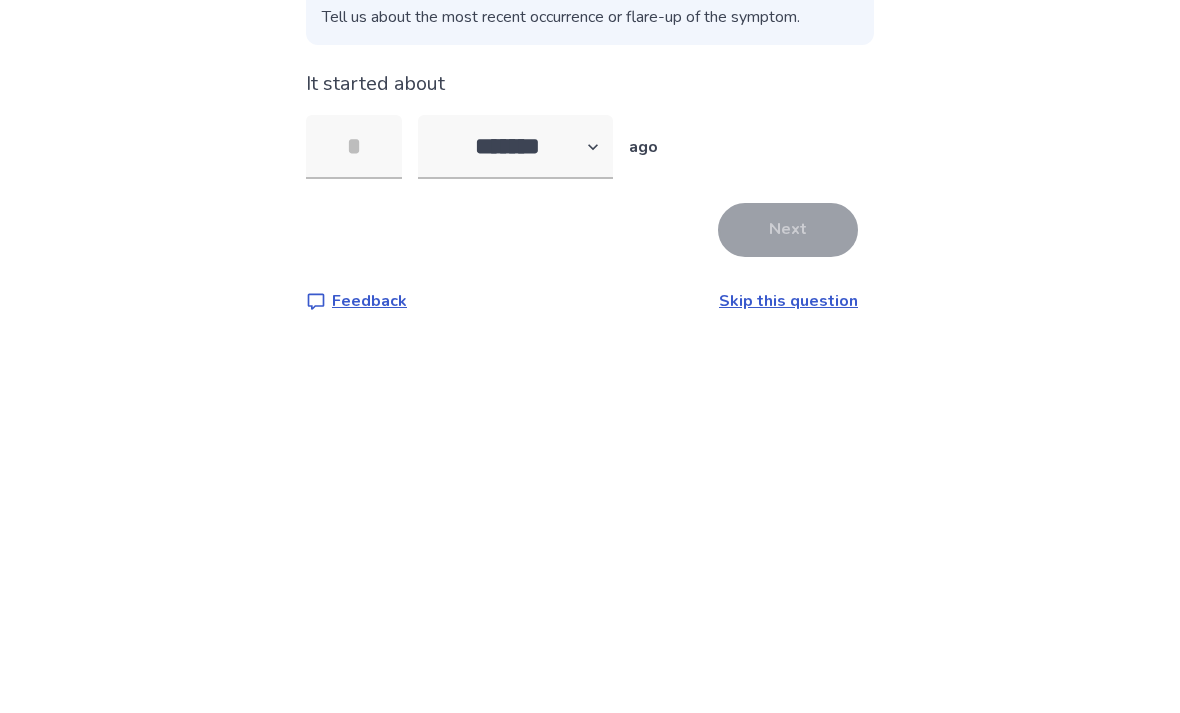type on "*" 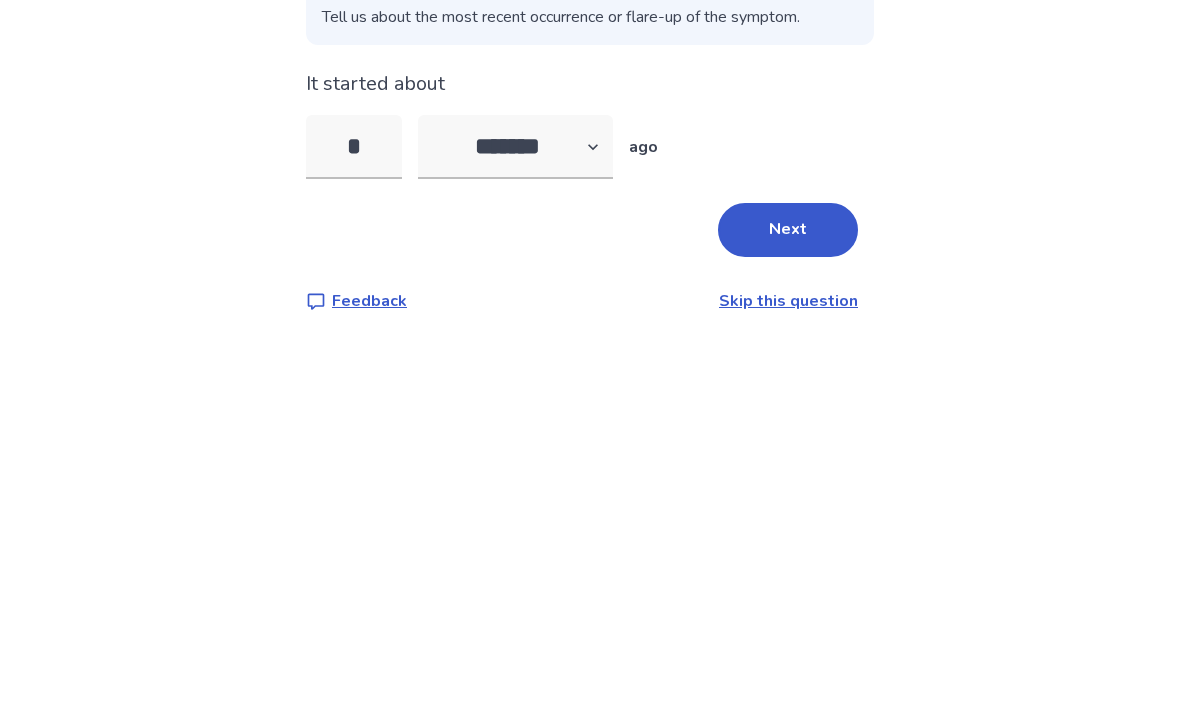 click on "Next" at bounding box center (788, 439) 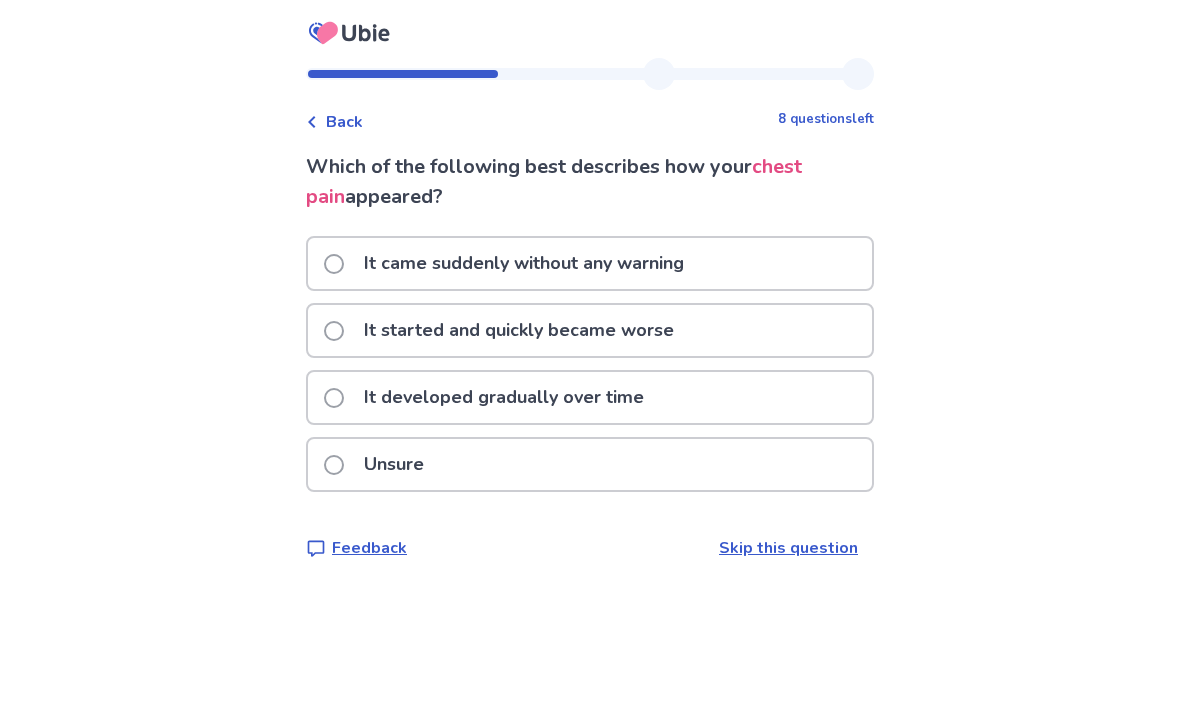 click on "It came suddenly without any warning" at bounding box center [590, 263] 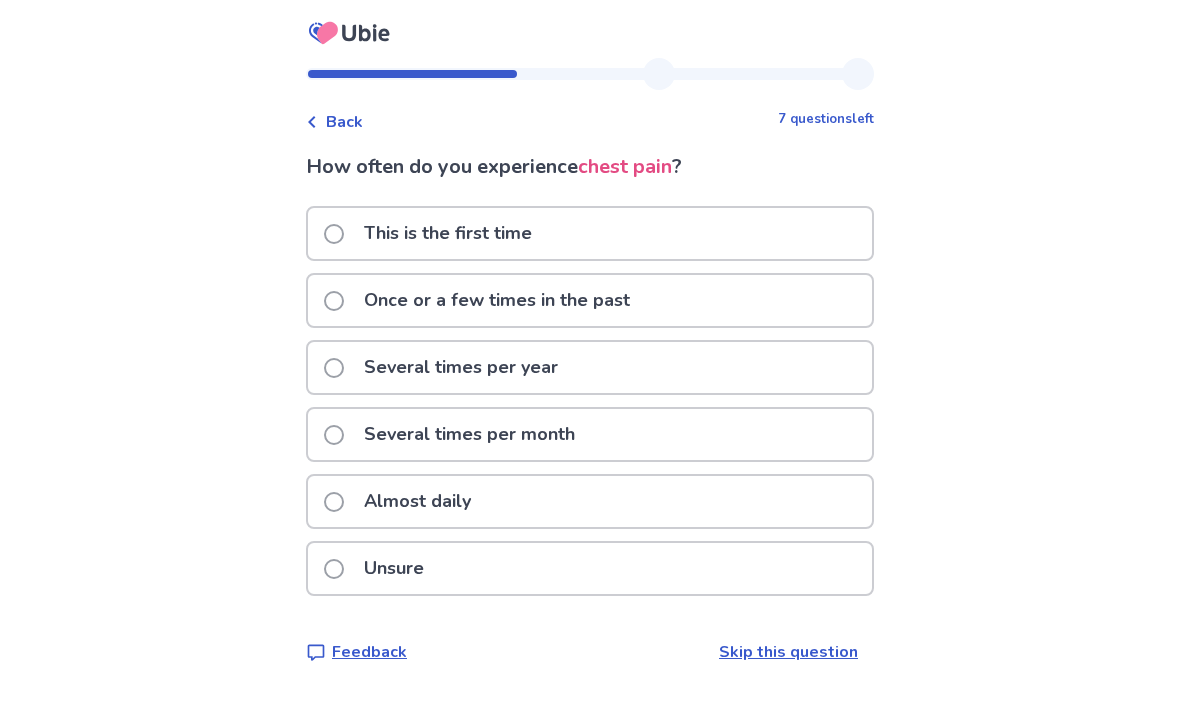 click on "Back" at bounding box center [344, 122] 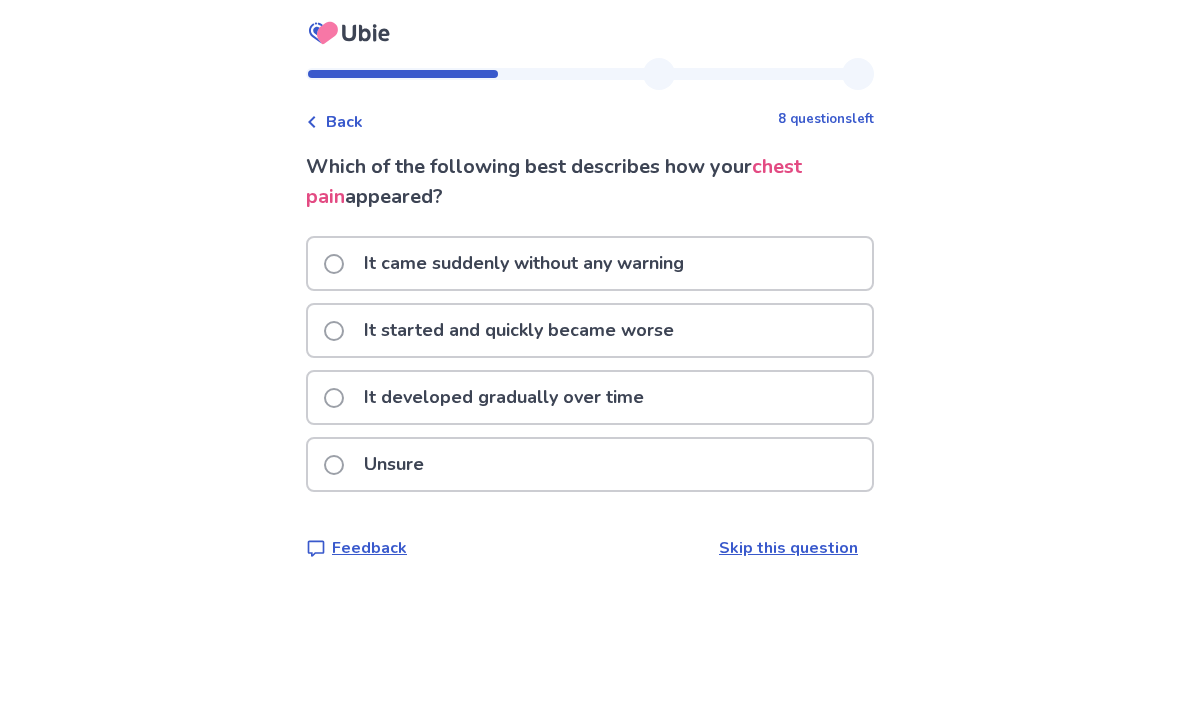 click on "It came suddenly without any warning" at bounding box center [524, 263] 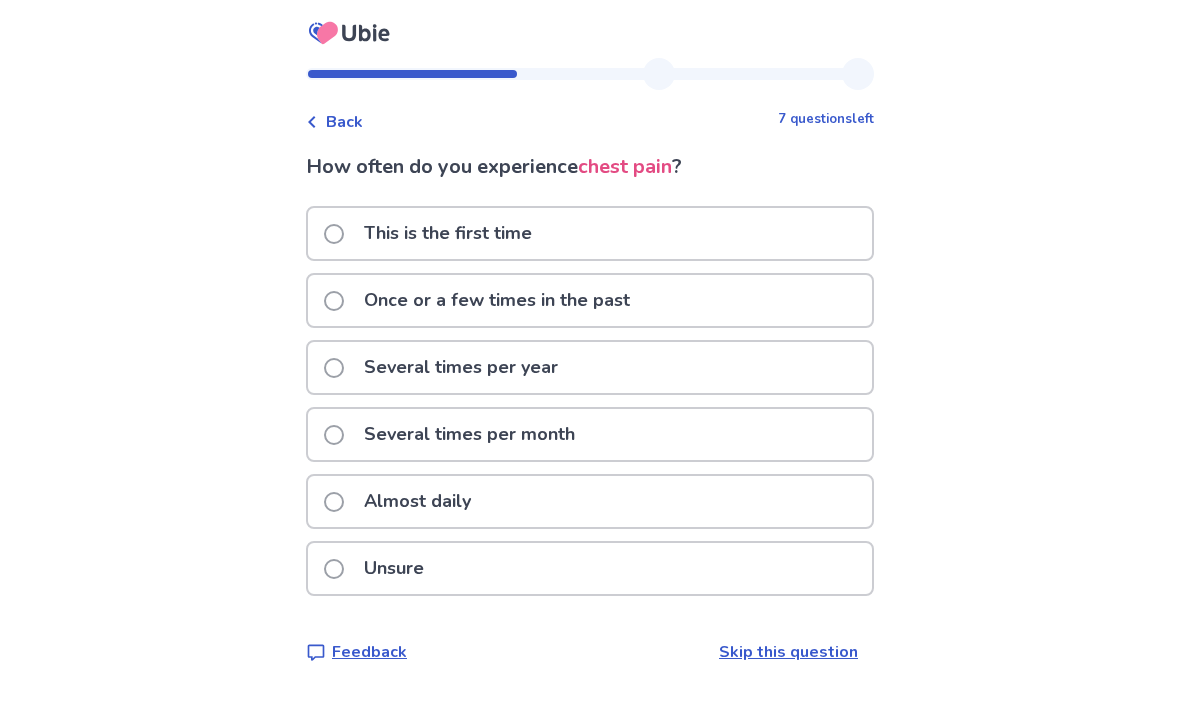 click on "Once or a few times in the past" at bounding box center [590, 300] 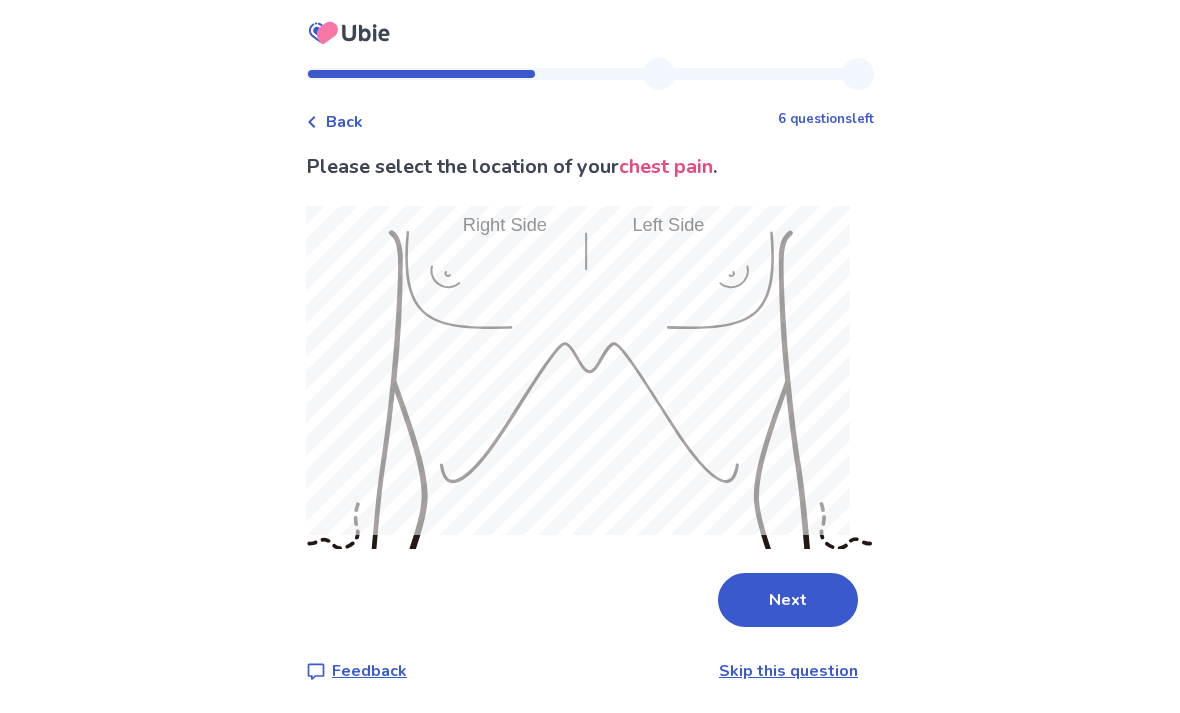 click on "Next" at bounding box center [788, 600] 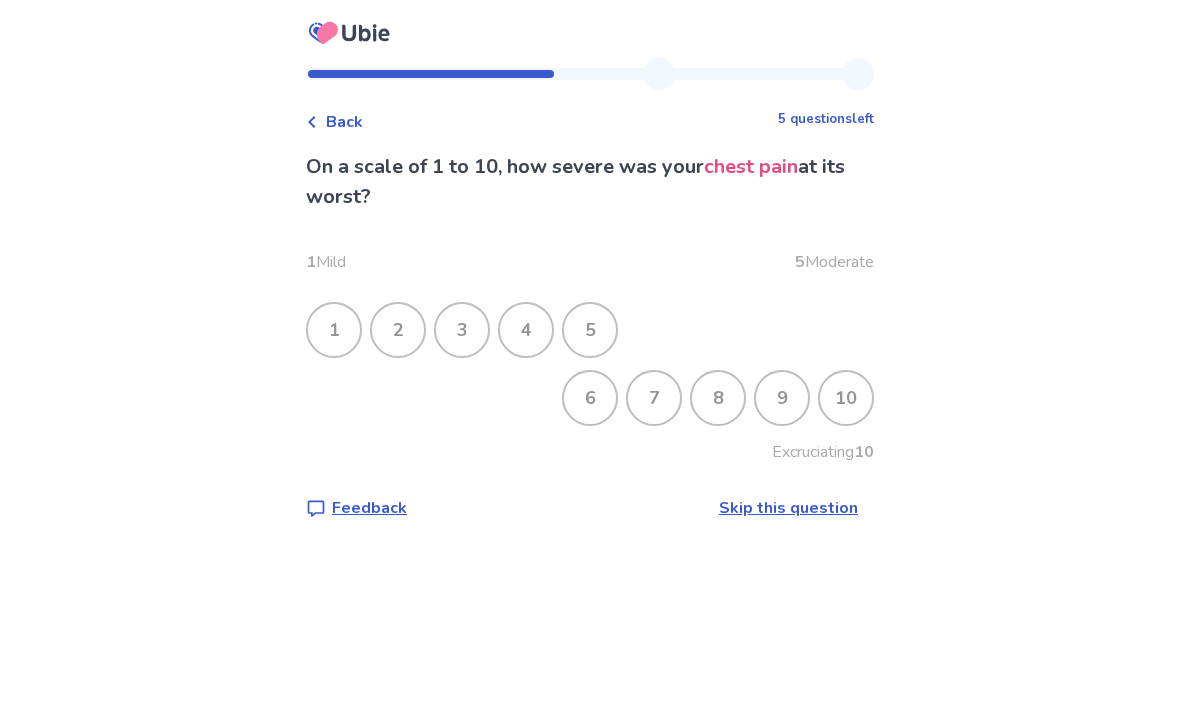 click on "9" at bounding box center (782, 398) 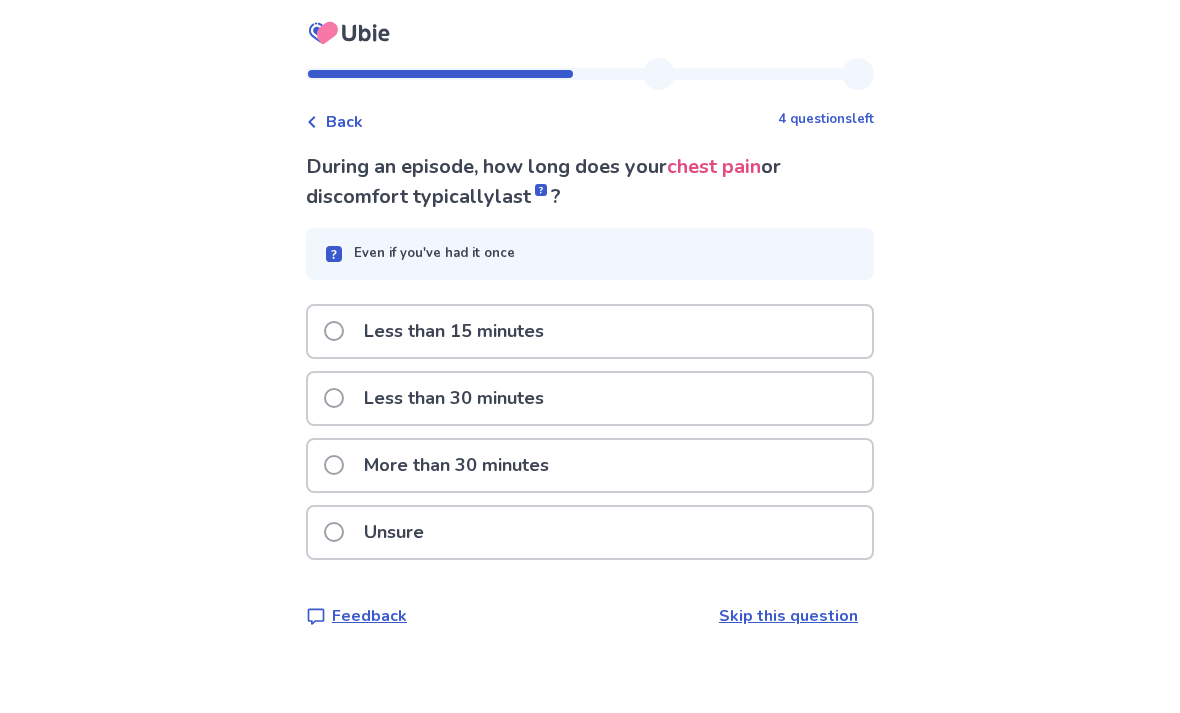 click on "Less than 15 minutes" at bounding box center (590, 331) 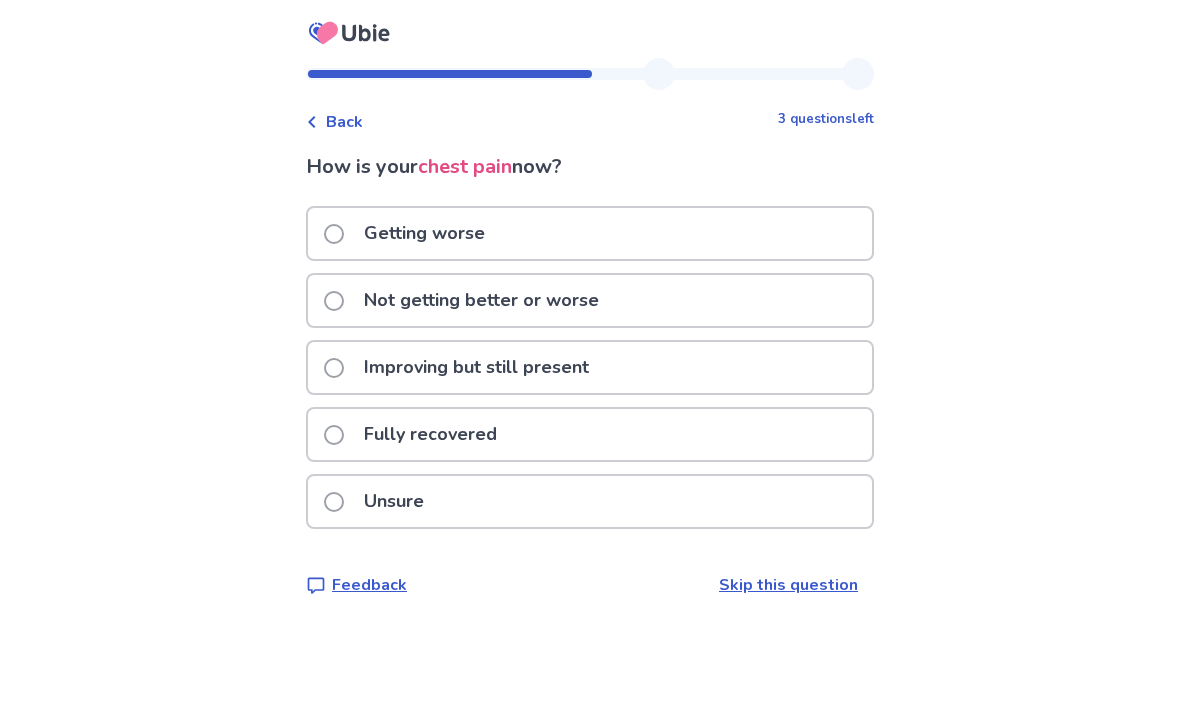 click on "Fully recovered" at bounding box center (590, 434) 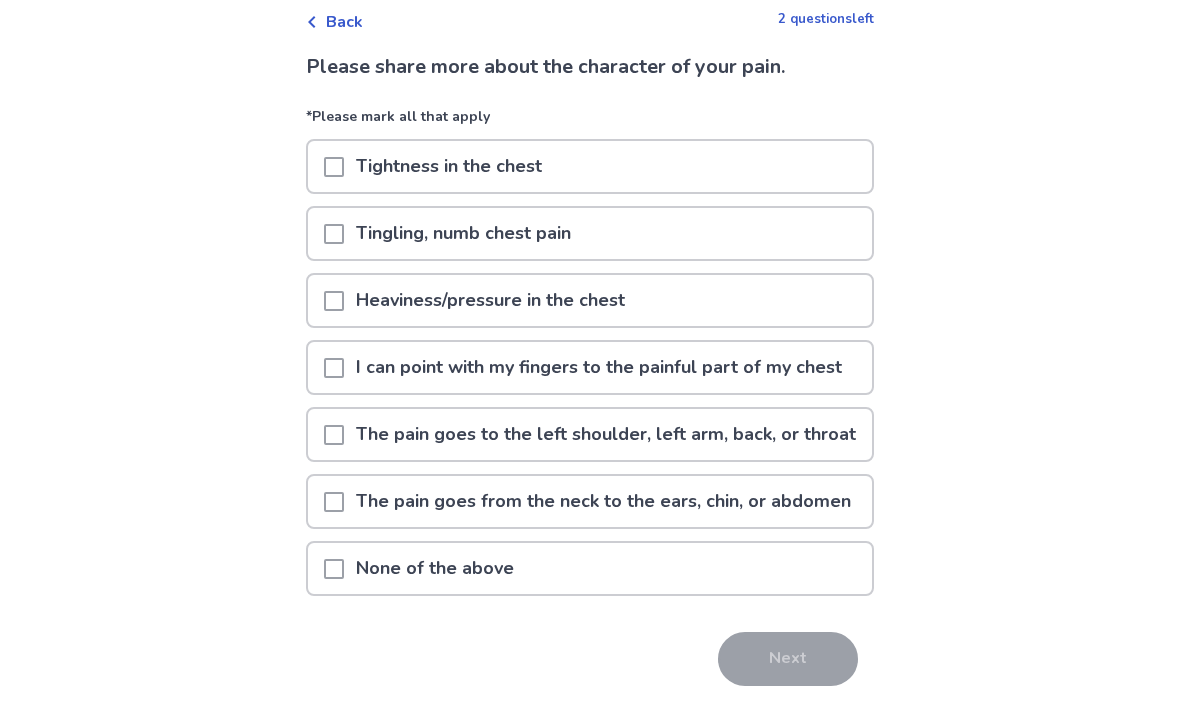 scroll, scrollTop: 100, scrollLeft: 0, axis: vertical 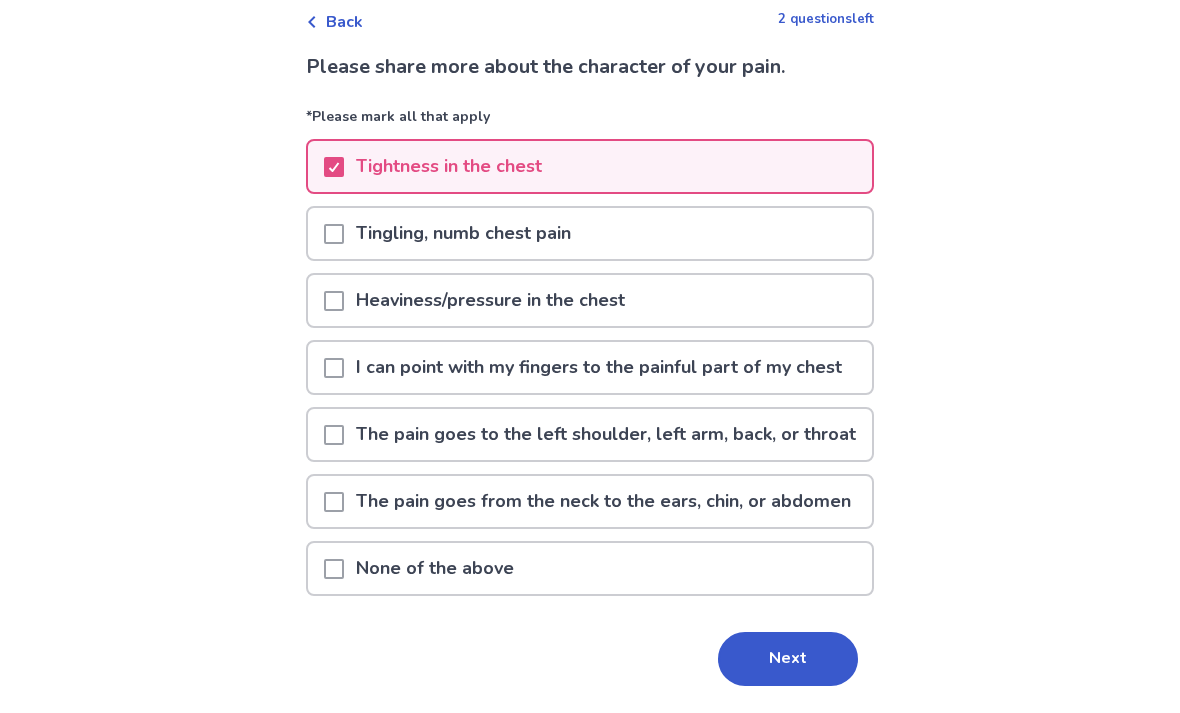 click on "Next" at bounding box center [788, 659] 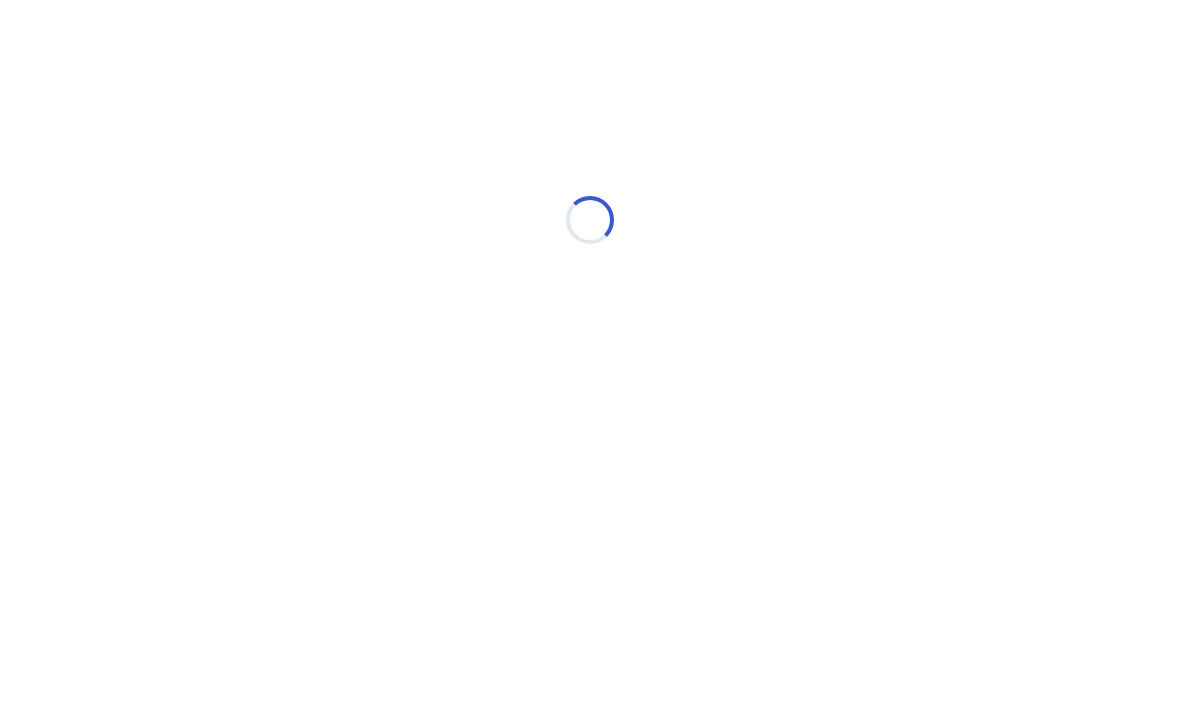 scroll, scrollTop: 0, scrollLeft: 0, axis: both 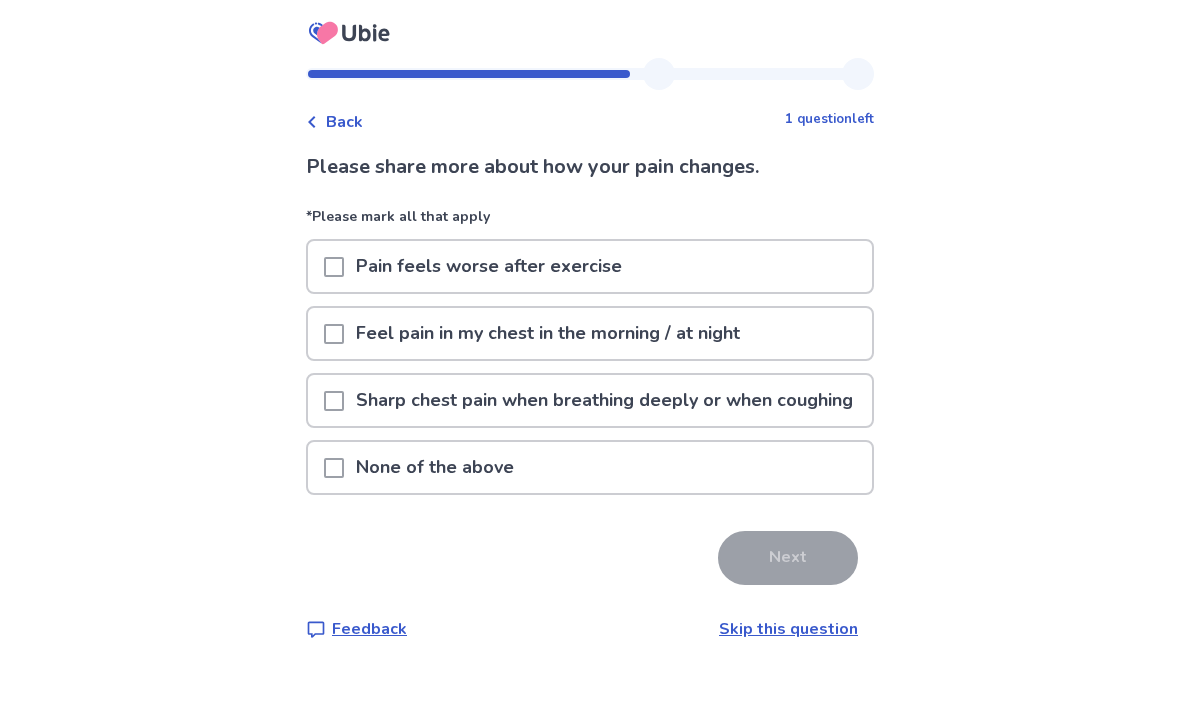 click on "Sharp chest pain when breathing deeply or when coughing" at bounding box center (604, 400) 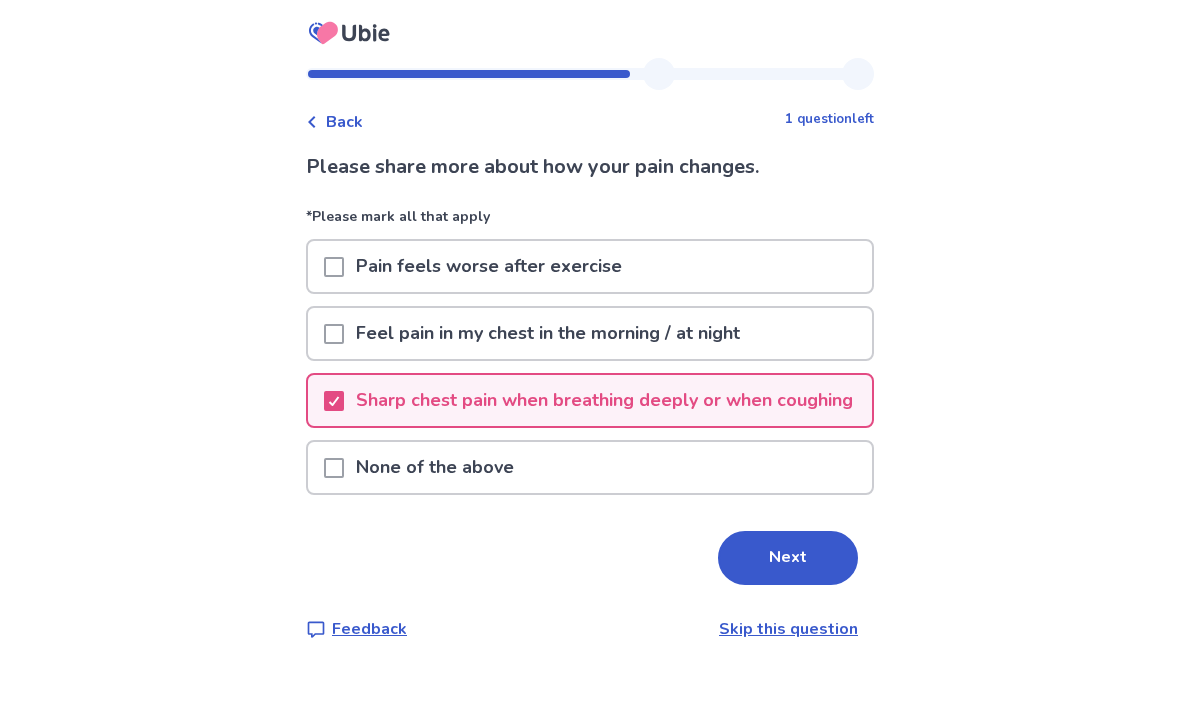 click on "Sharp chest pain when breathing deeply or when coughing" at bounding box center [604, 400] 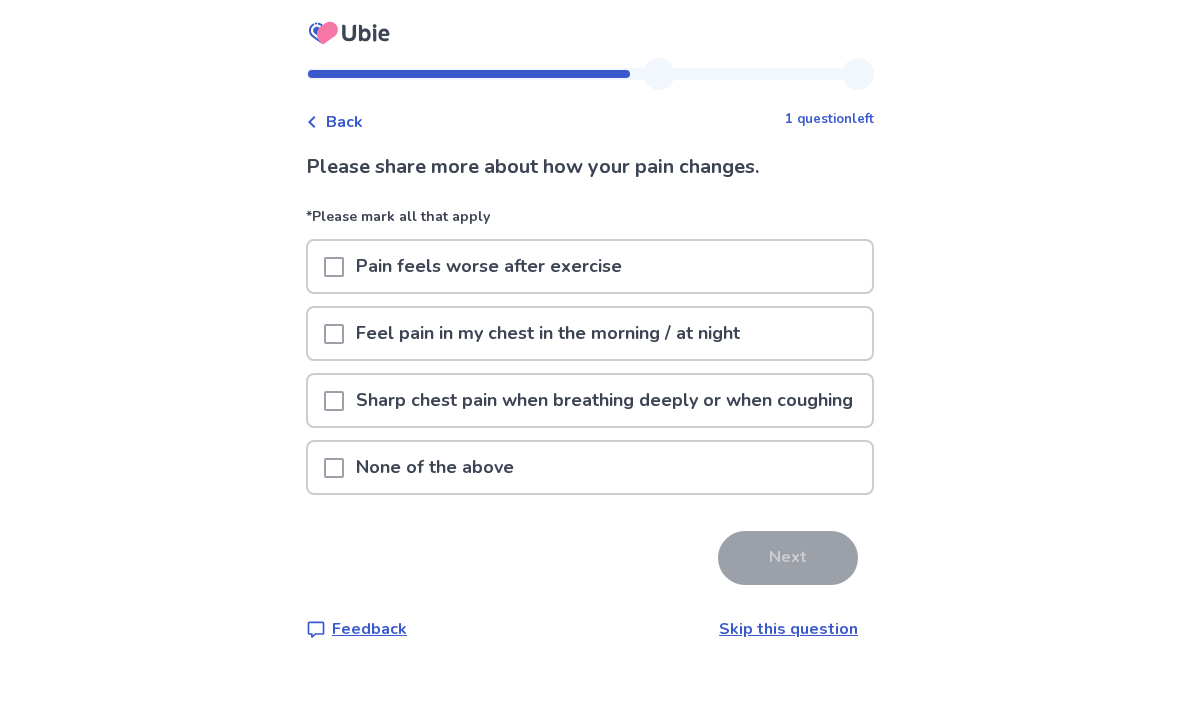 click on "None of the above" at bounding box center [590, 467] 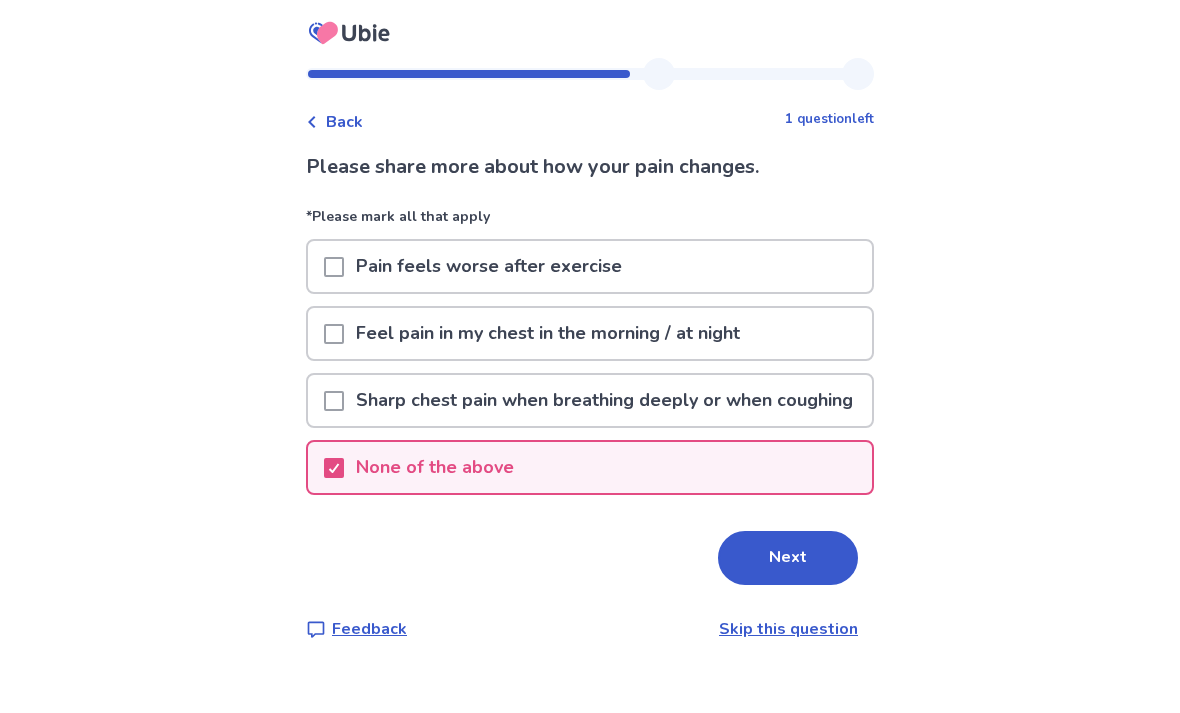 click on "Next" at bounding box center (788, 558) 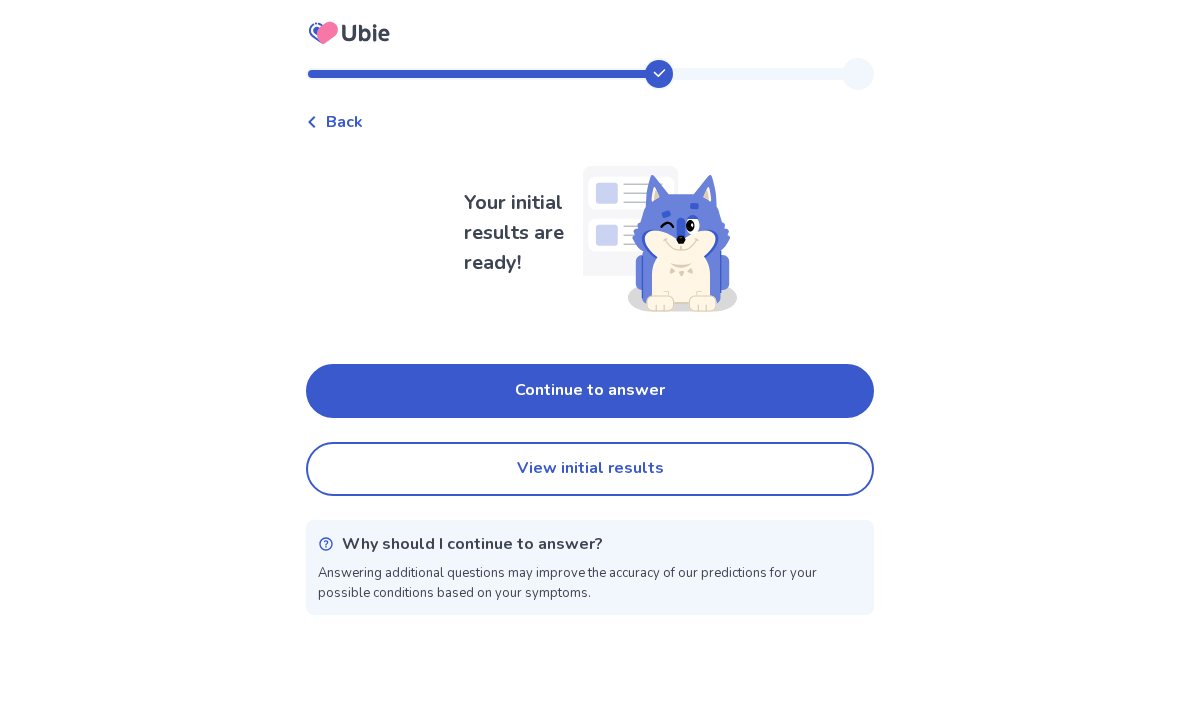 click on "Continue to answer" at bounding box center [590, 391] 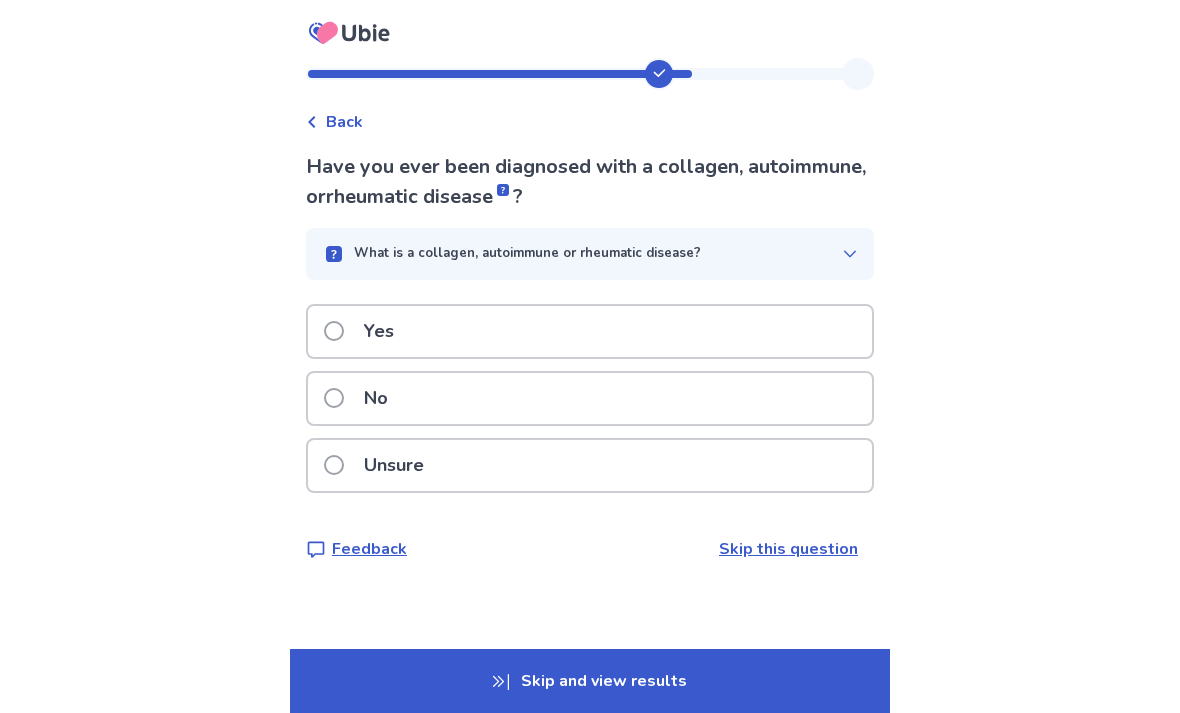 click on "No" at bounding box center [590, 398] 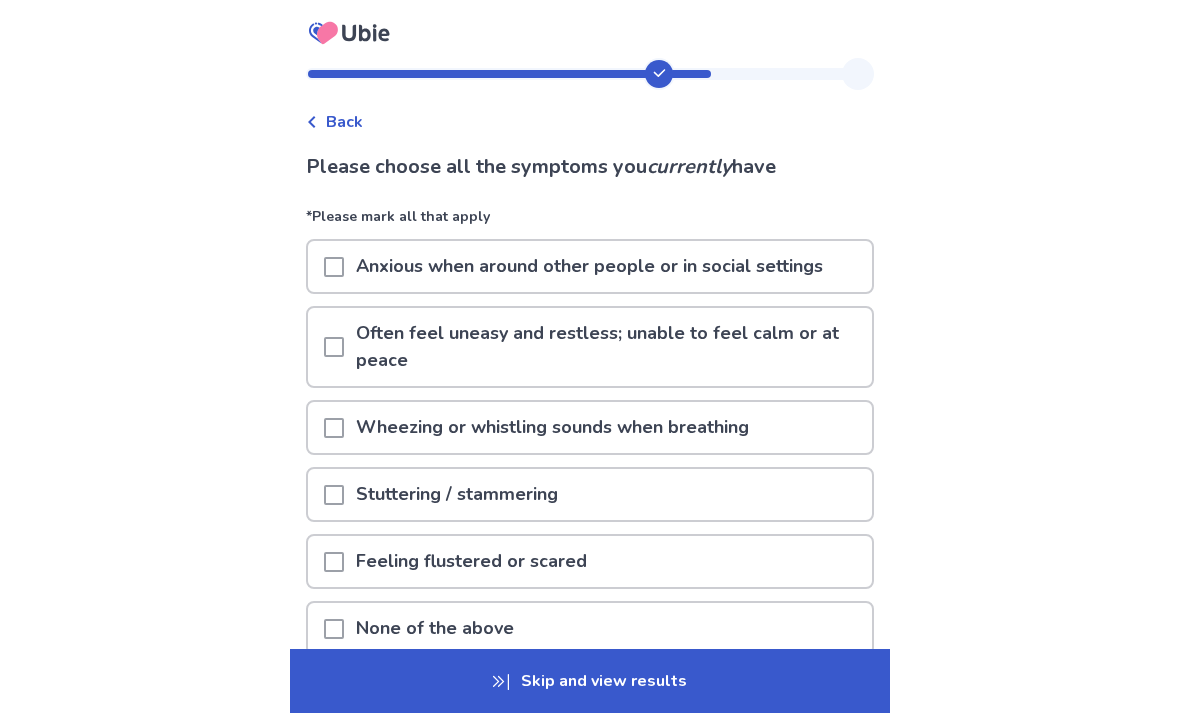 click on "Anxious when around other people or in social settings" at bounding box center [589, 266] 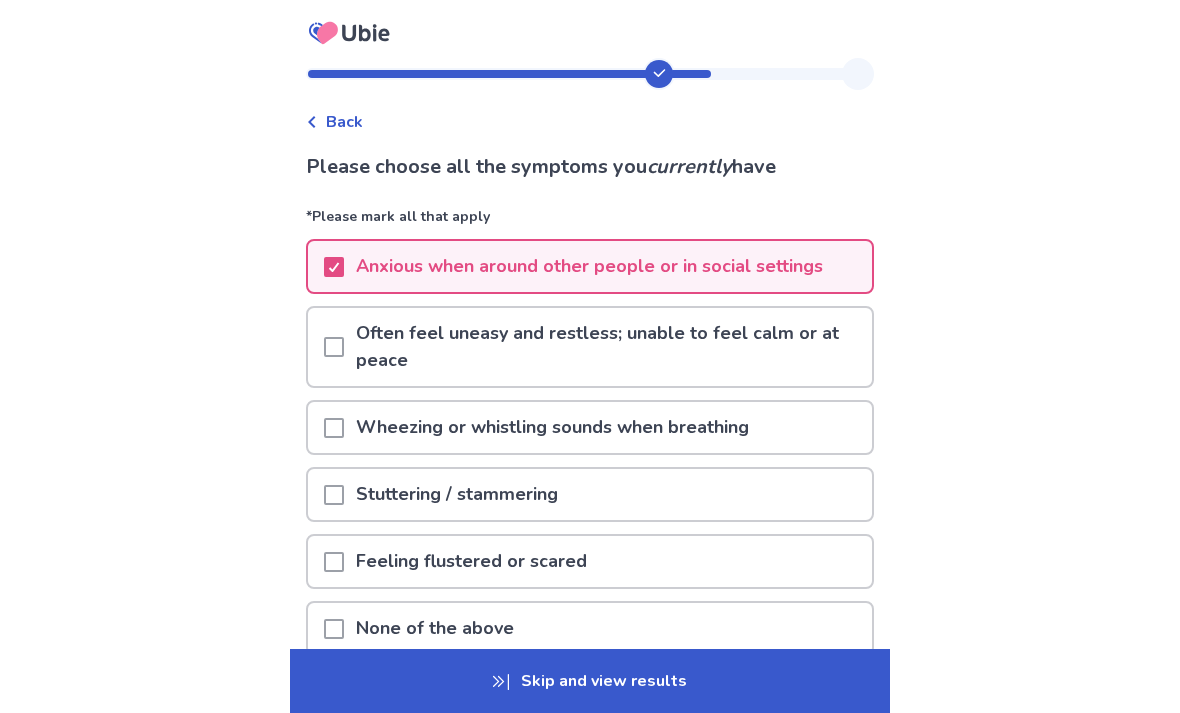 click on "Often feel uneasy and restless; unable to feel calm or at peace" at bounding box center (608, 347) 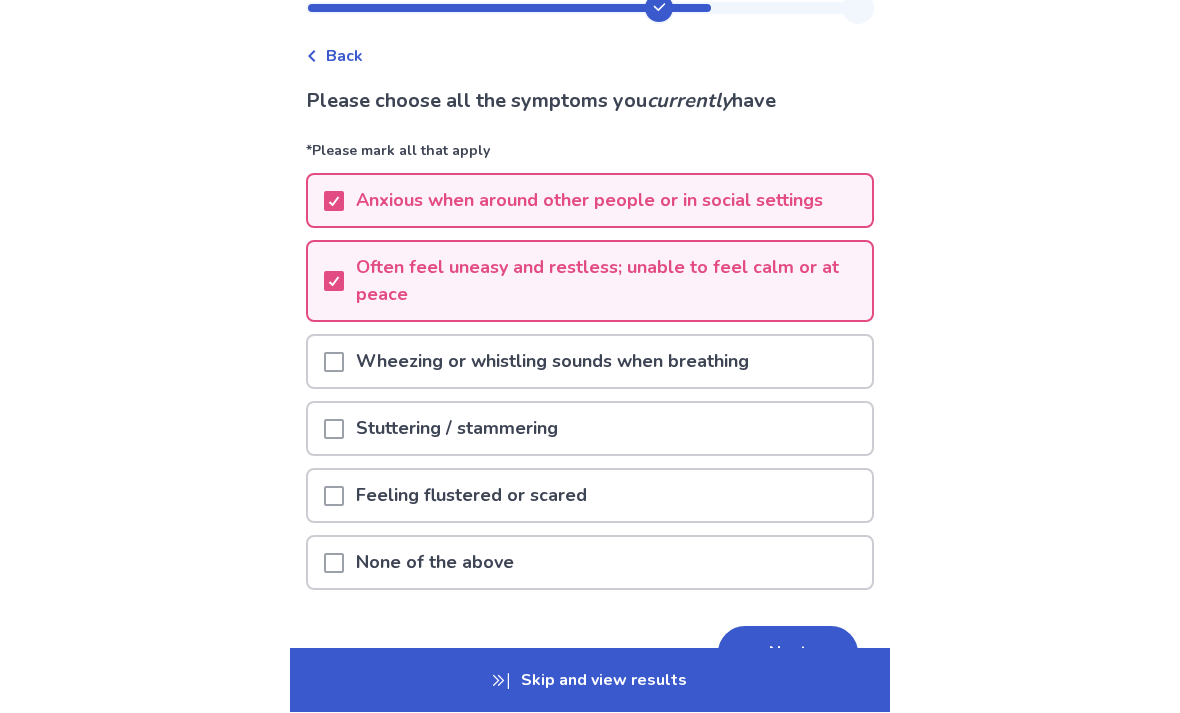 scroll, scrollTop: 66, scrollLeft: 0, axis: vertical 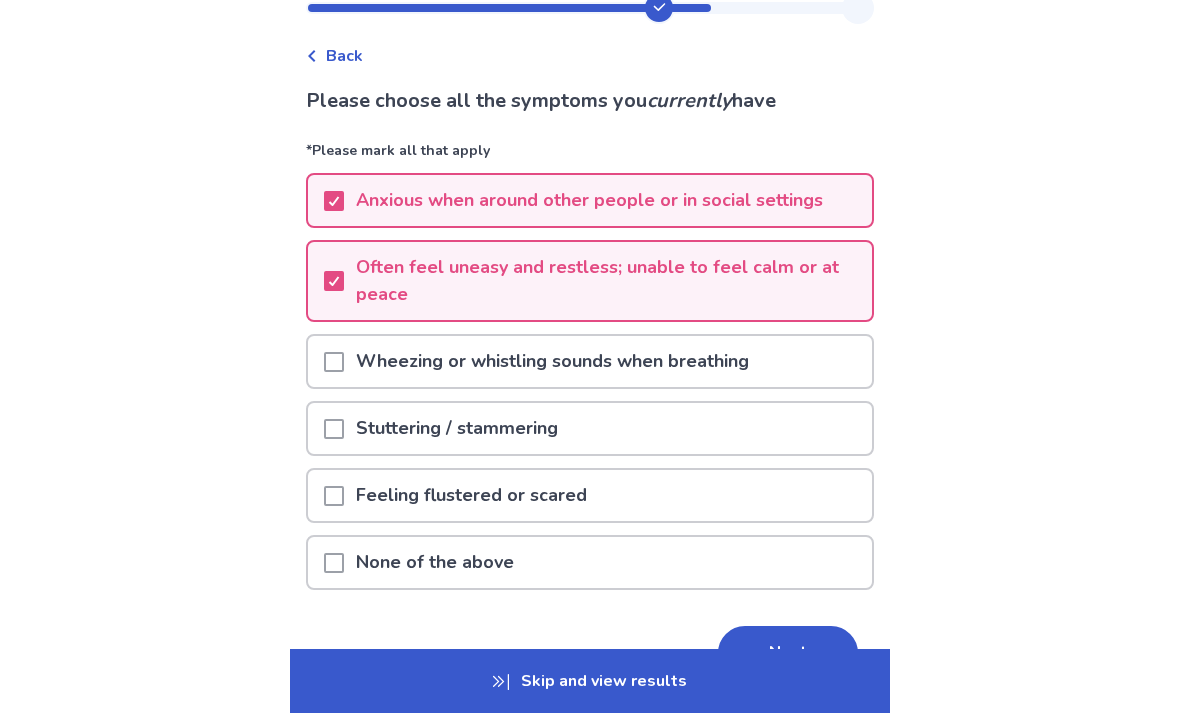 click on "Stuttering / stammering" at bounding box center (590, 428) 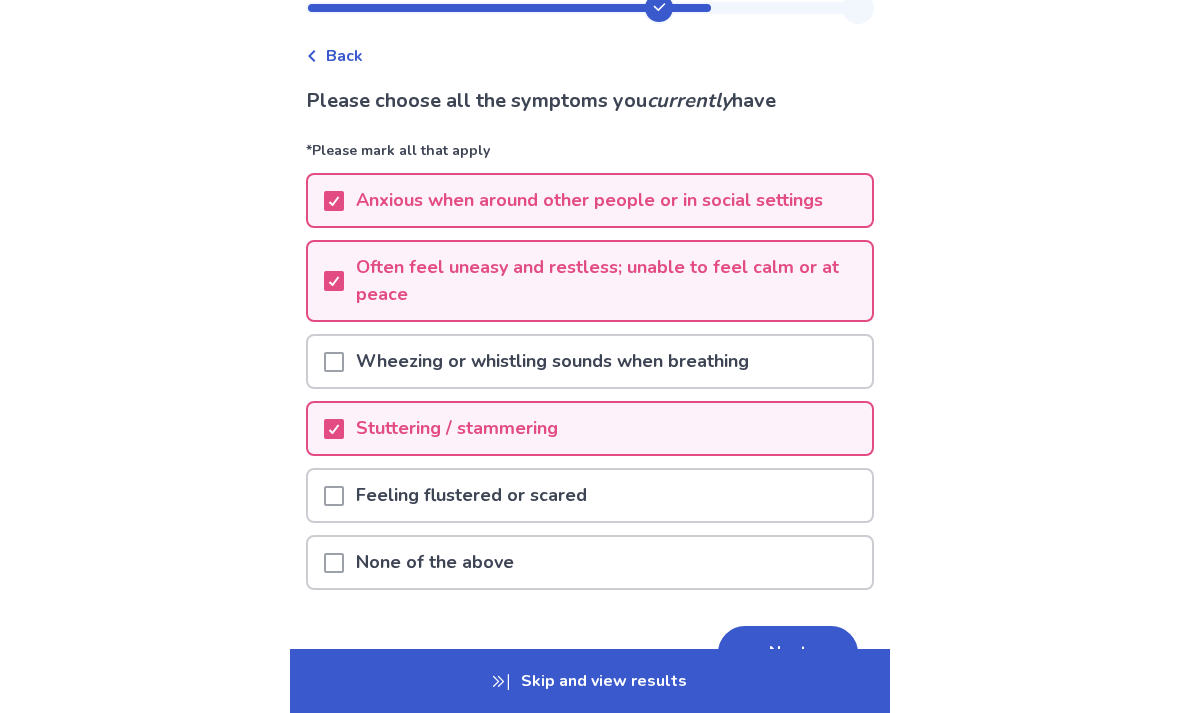 click on "Feeling flustered or scared" at bounding box center [590, 495] 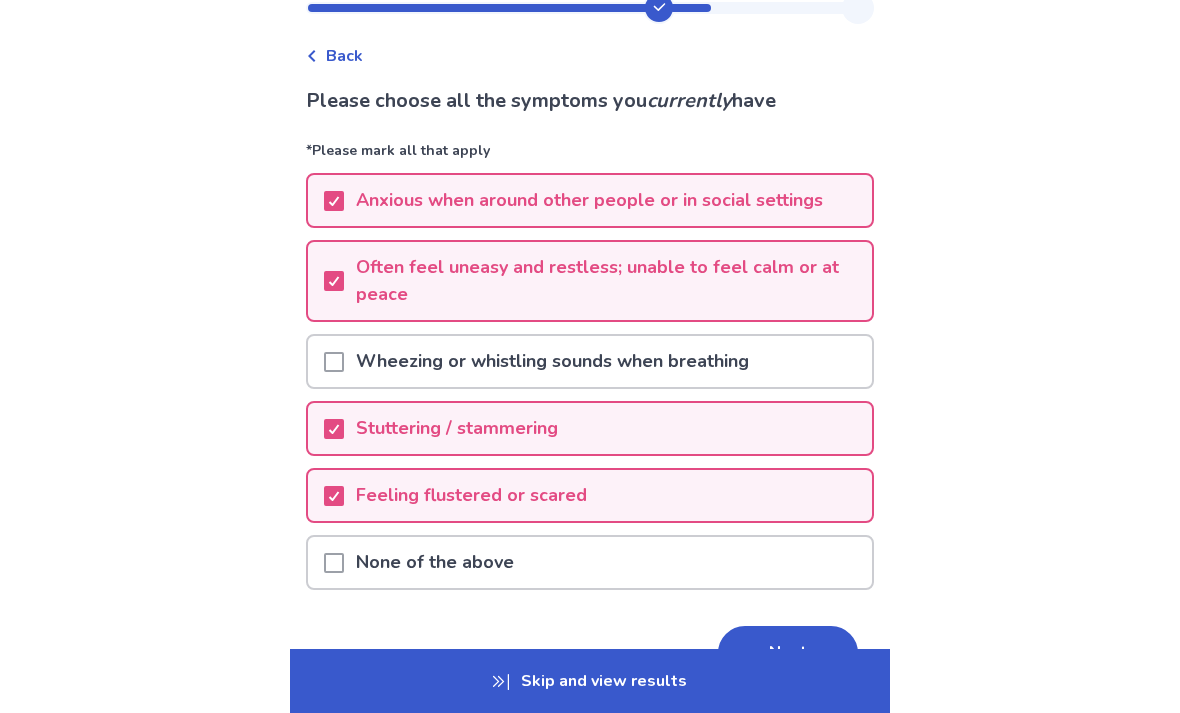 click on "Next" at bounding box center (788, 653) 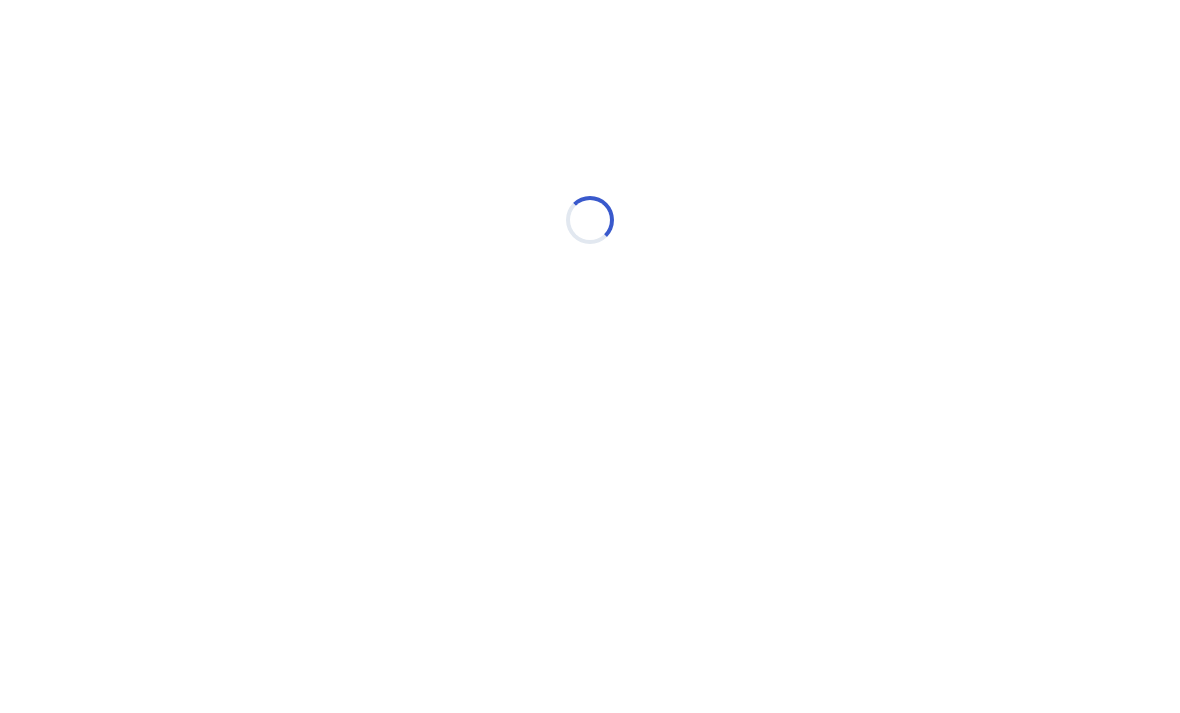 scroll, scrollTop: 0, scrollLeft: 0, axis: both 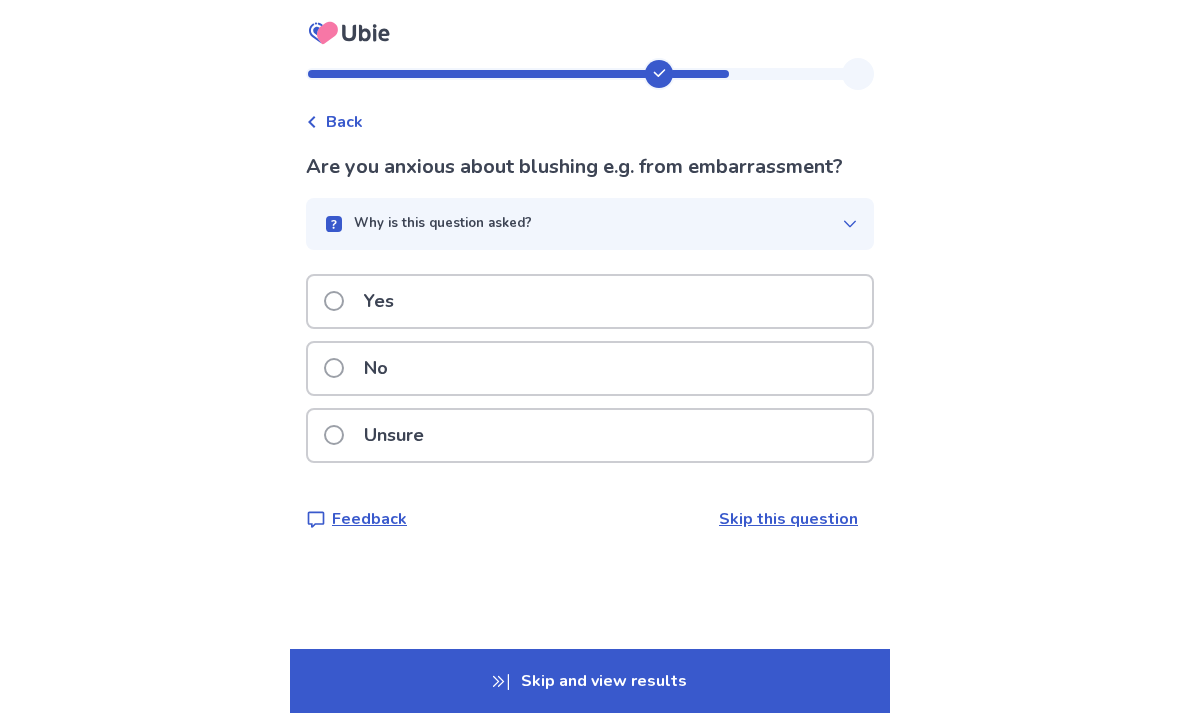 click on "Yes" at bounding box center (590, 301) 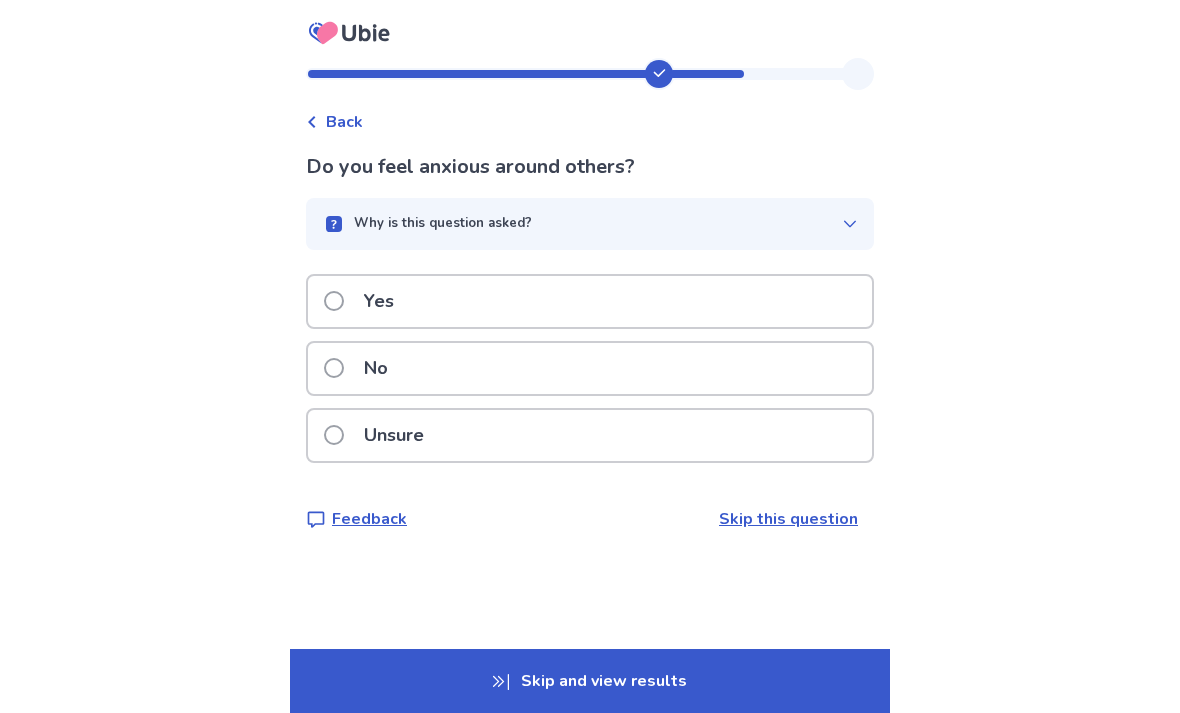click on "Yes" at bounding box center (590, 301) 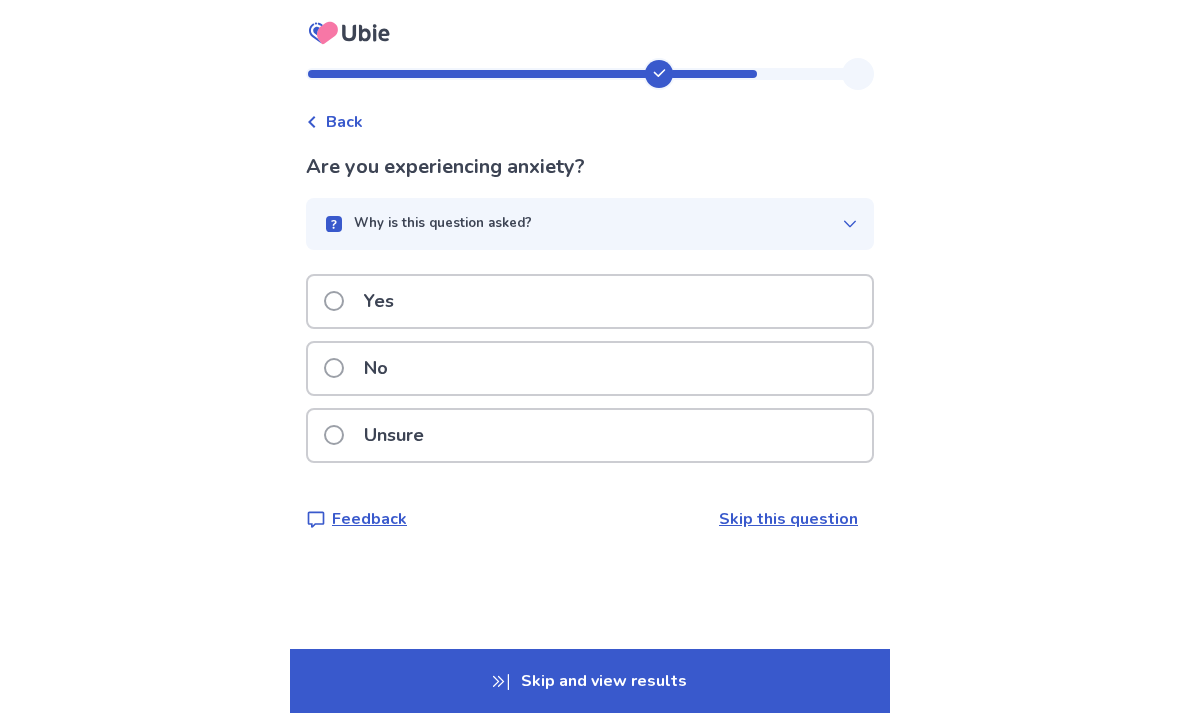 click on "Yes" at bounding box center [590, 301] 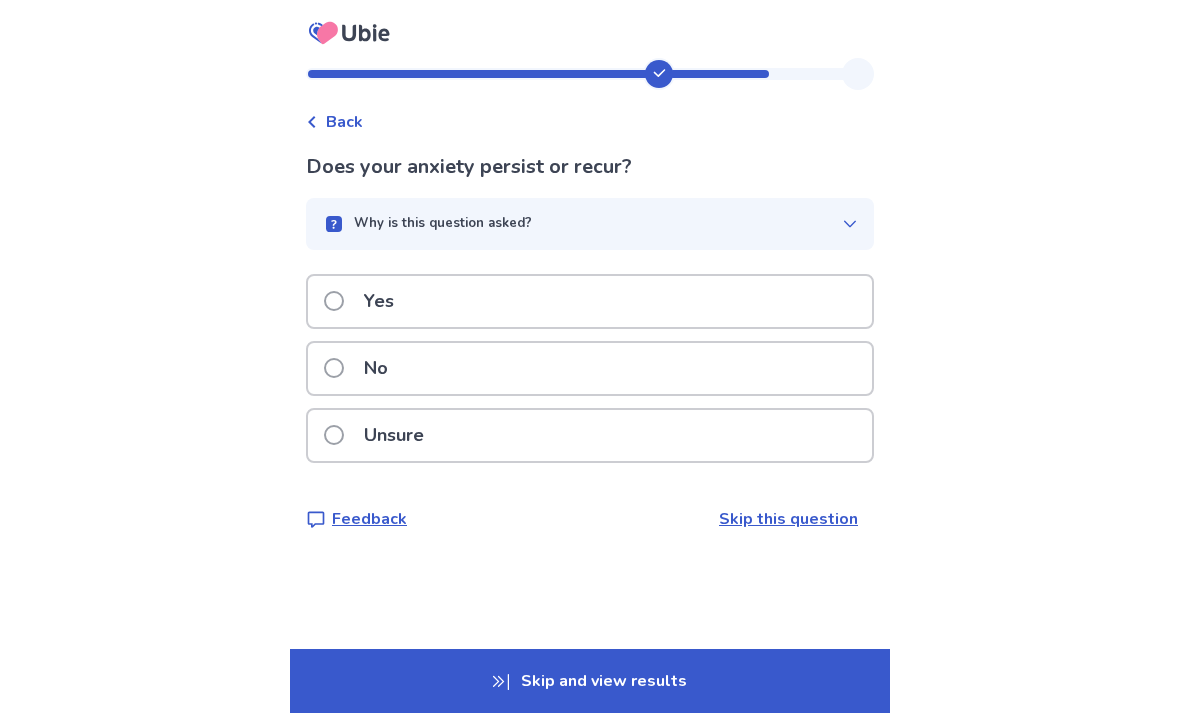 click on "Yes" at bounding box center [590, 301] 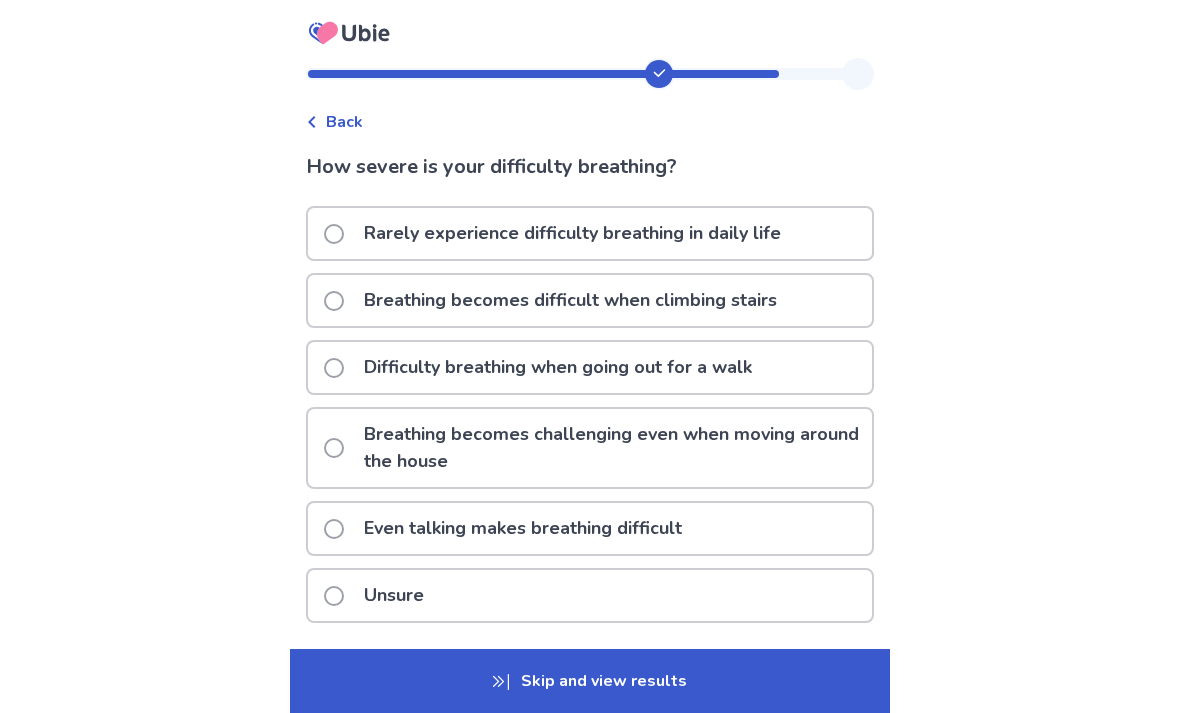 click on "Rarely experience difficulty breathing in daily life" at bounding box center (572, 233) 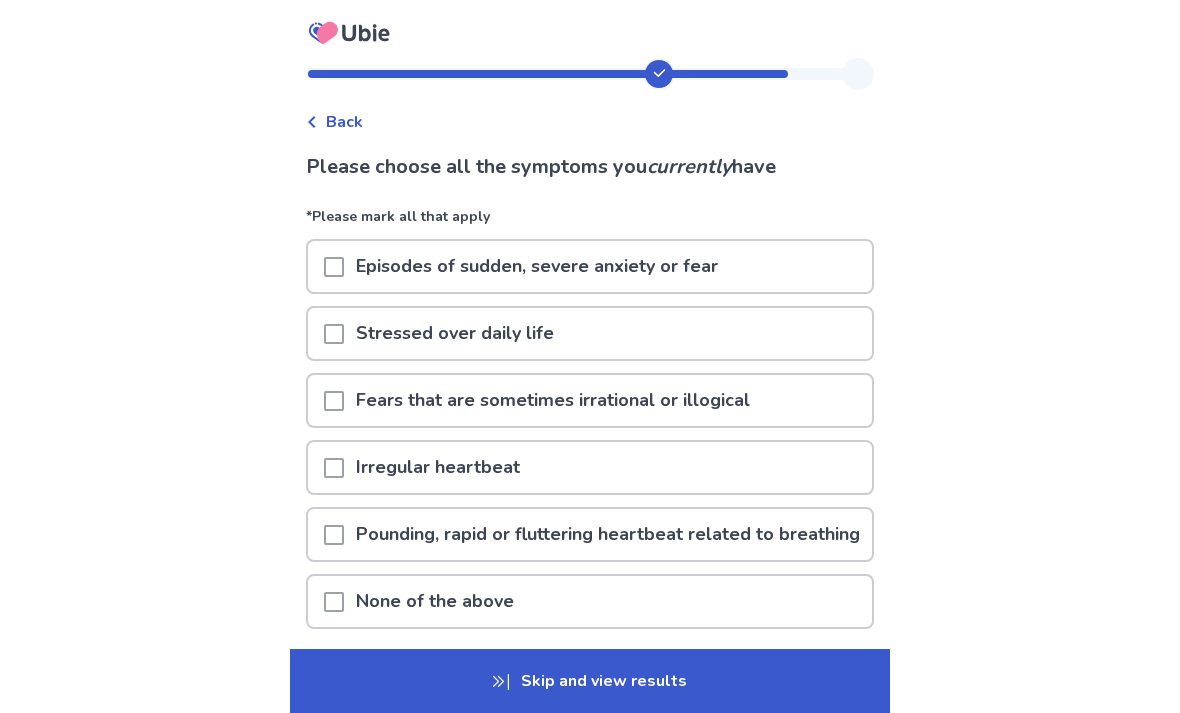 click on "Episodes of sudden, severe anxiety or fear" at bounding box center [590, 266] 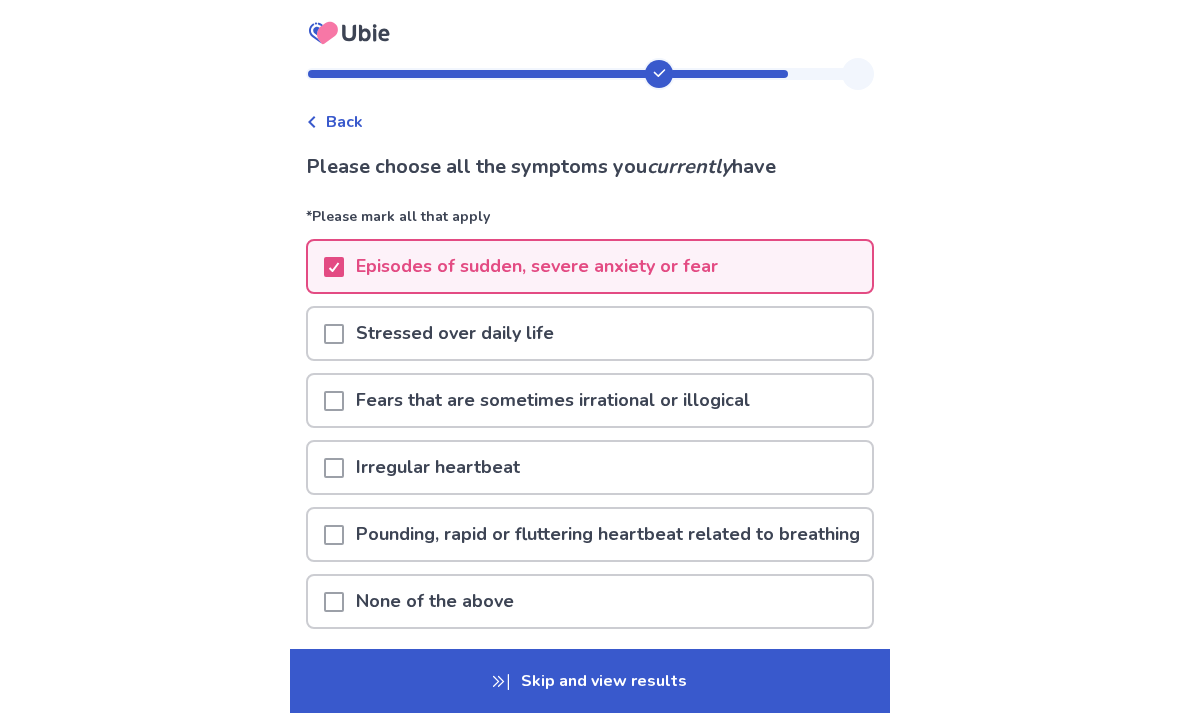 click on "Stressed over daily life" at bounding box center (590, 333) 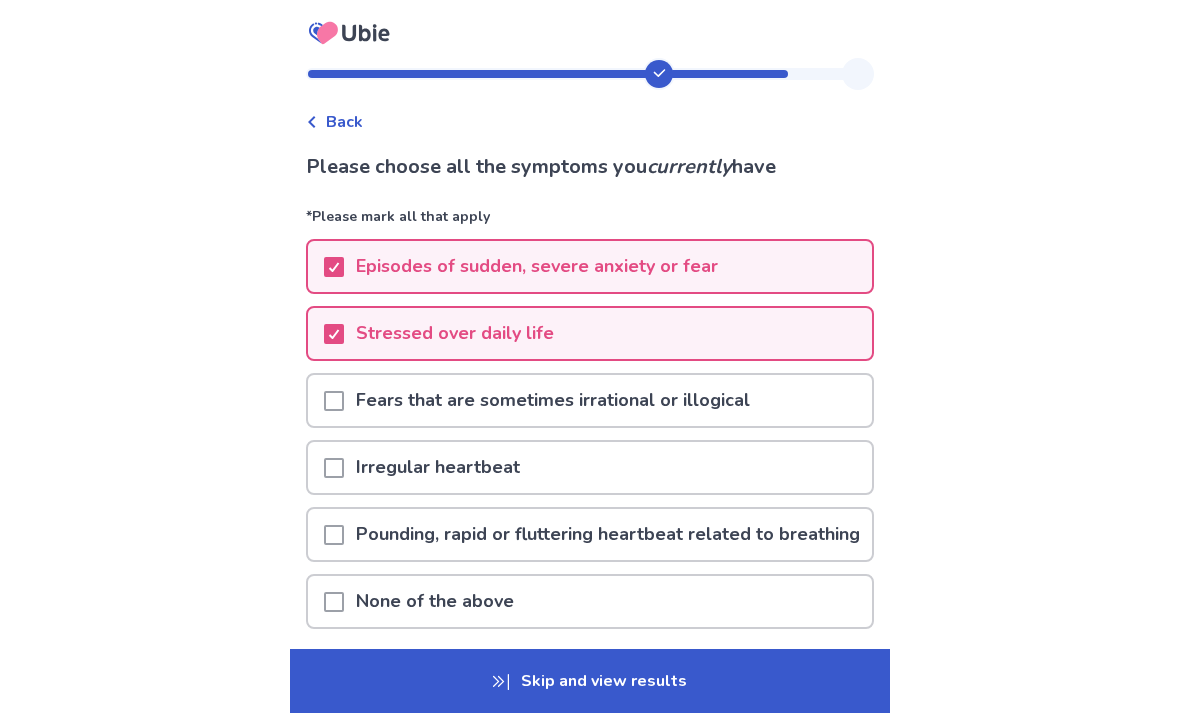click on "Fears that are sometimes irrational or illogical" at bounding box center [590, 400] 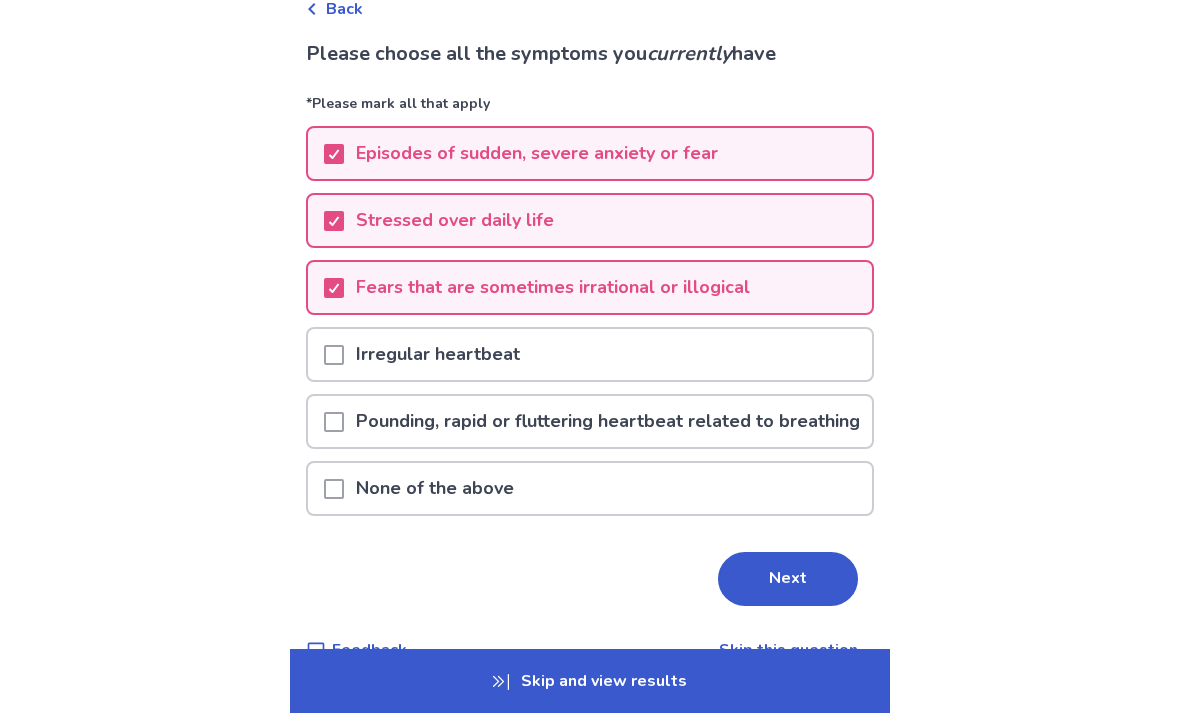 scroll, scrollTop: 121, scrollLeft: 0, axis: vertical 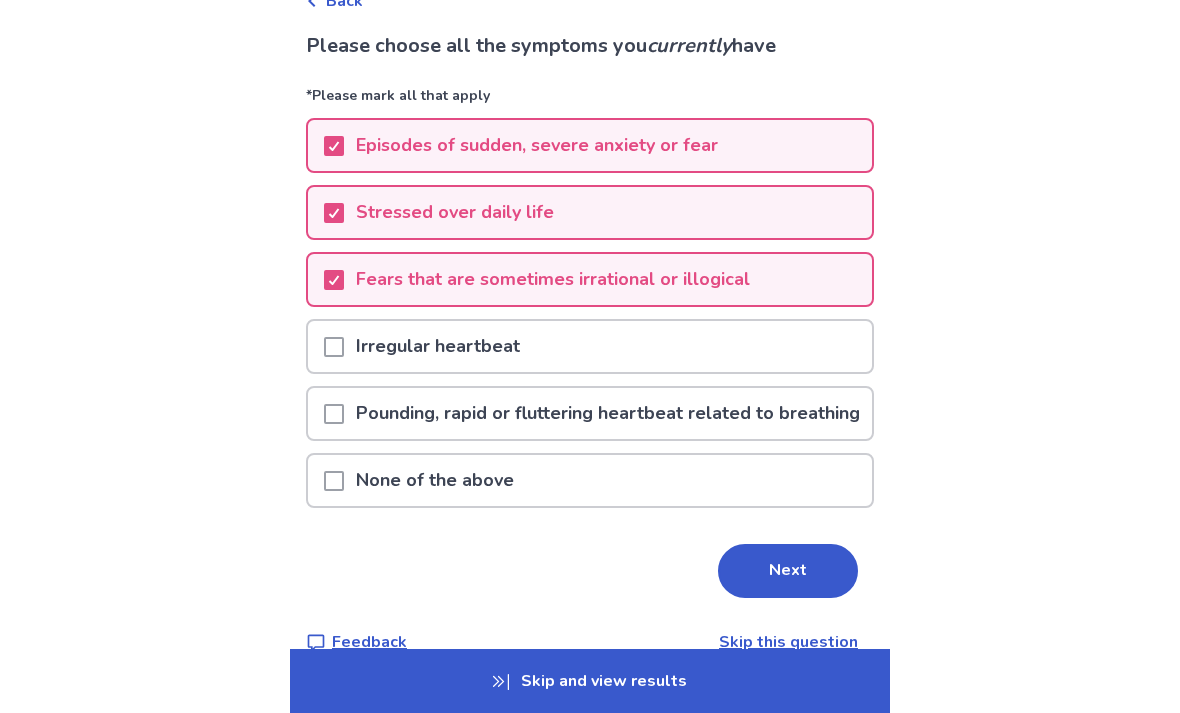 click on "Next" at bounding box center (788, 571) 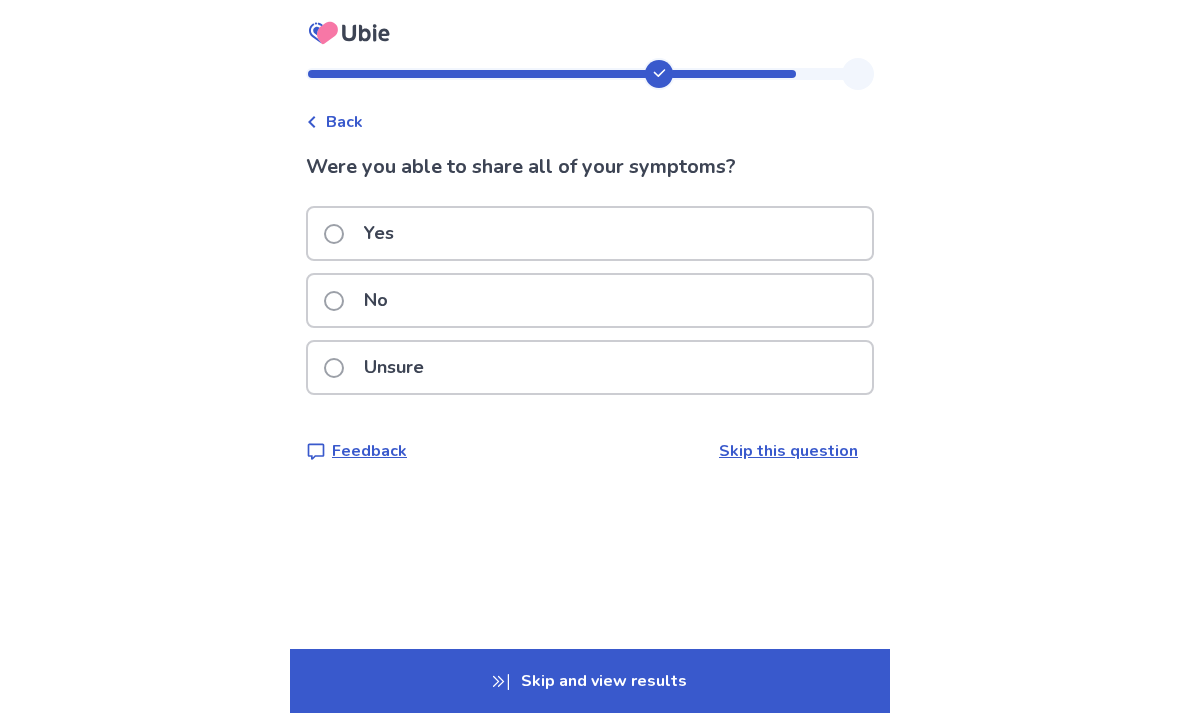 click on "Unsure" at bounding box center [590, 367] 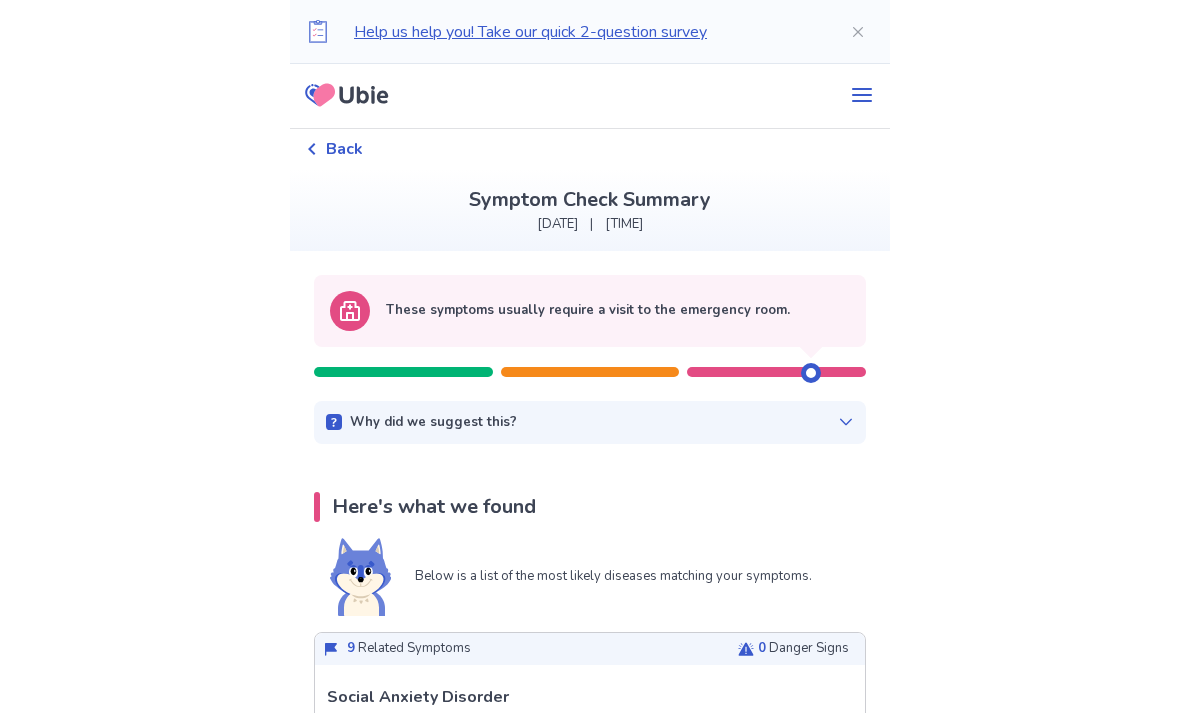 scroll, scrollTop: 0, scrollLeft: 0, axis: both 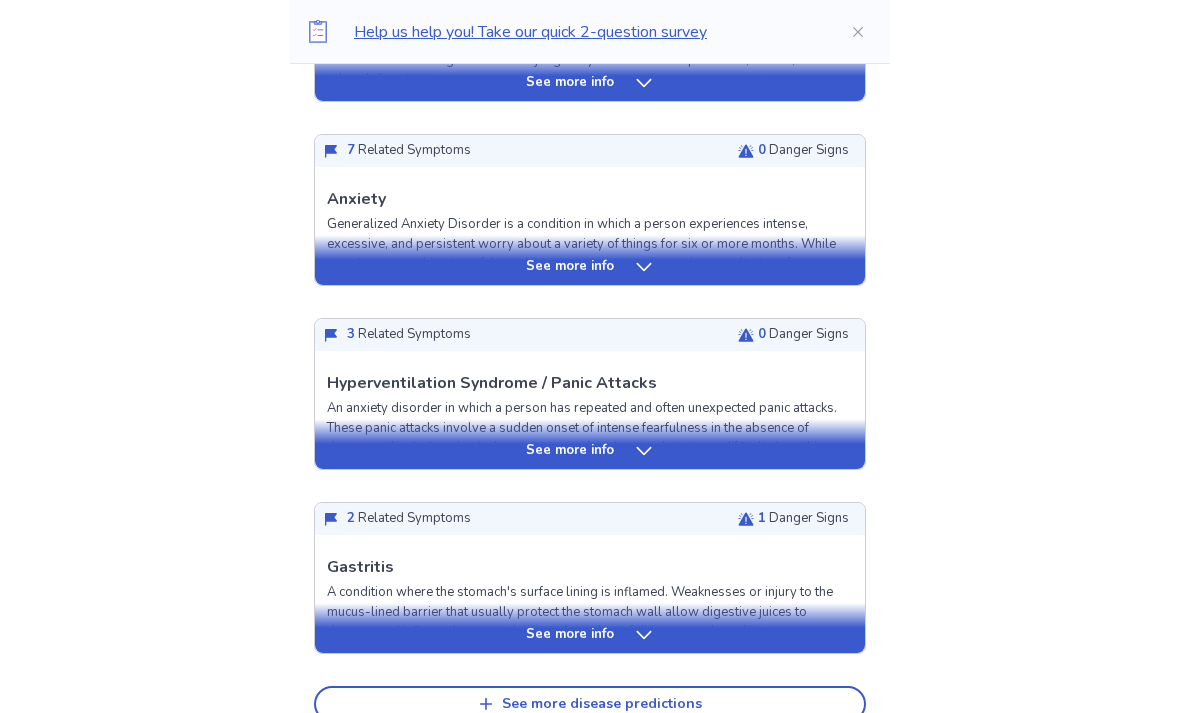 click on "Anxiety Generalized Anxiety Disorder is a condition in which a person experiences intense, excessive, and persistent worry about a variety of things for six or more months. While anxiety is normal in stressful situations, excessive anxiety can be an indicator of an underlying anxiety disorder and interfere with daily living." at bounding box center (590, 241) 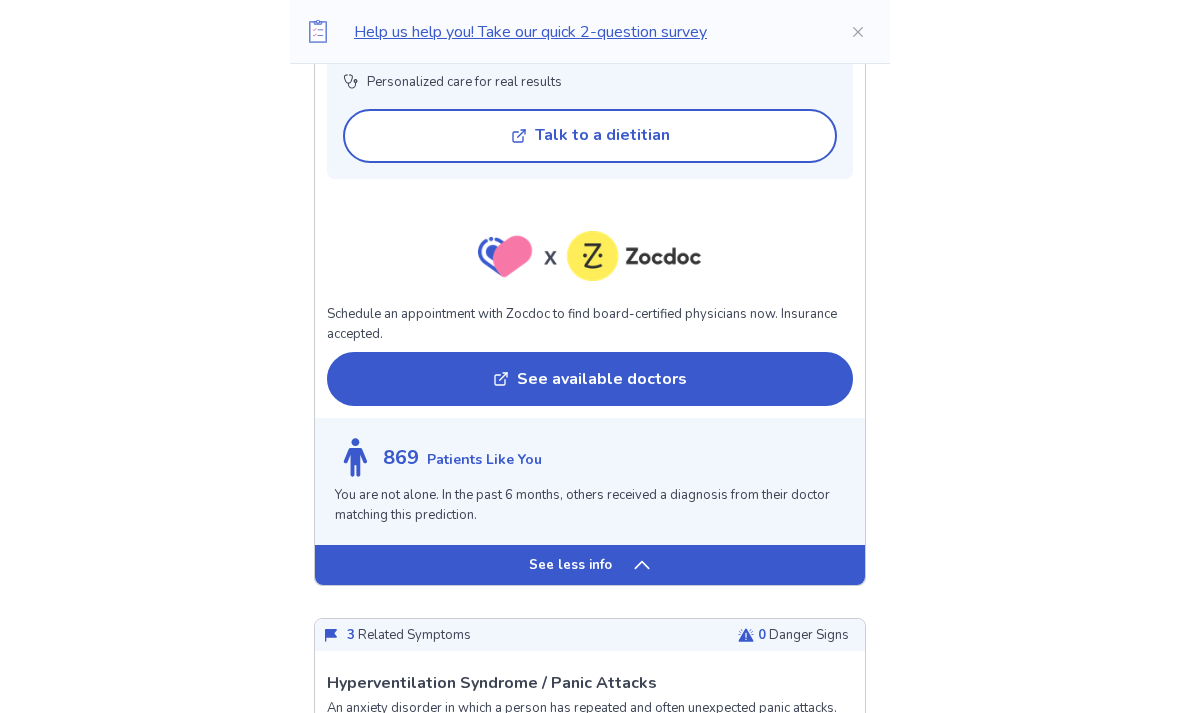 scroll, scrollTop: 2015, scrollLeft: 0, axis: vertical 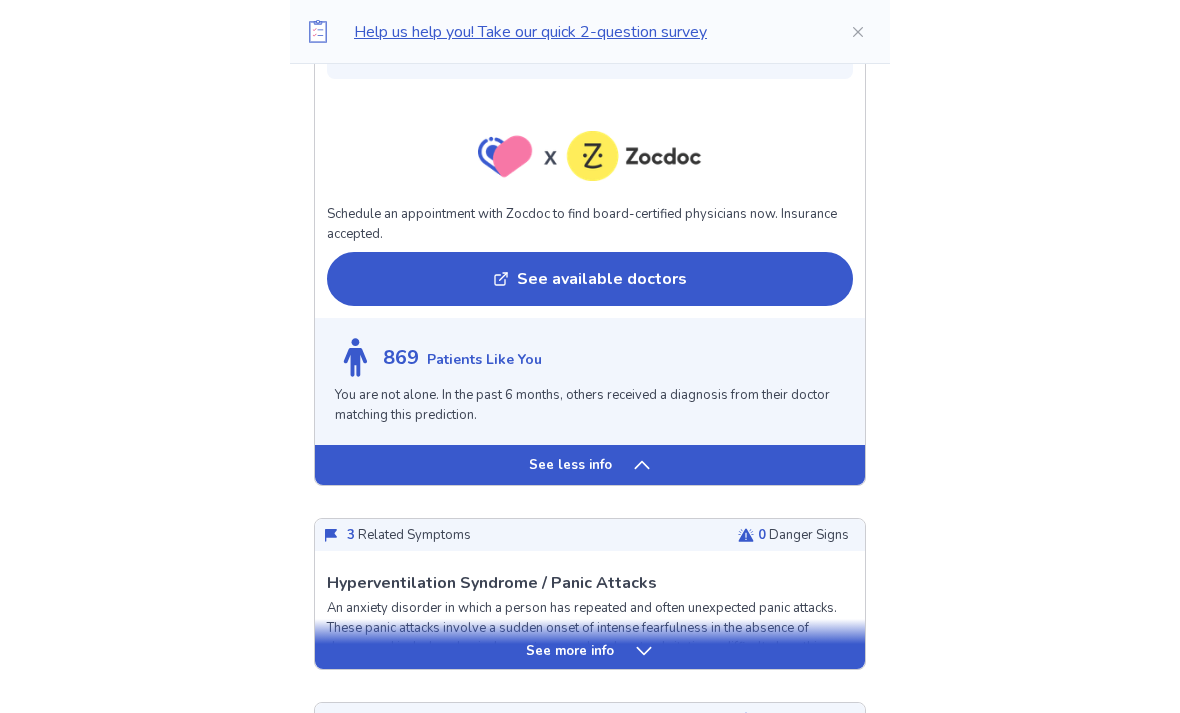 click on "See more info" at bounding box center [590, 651] 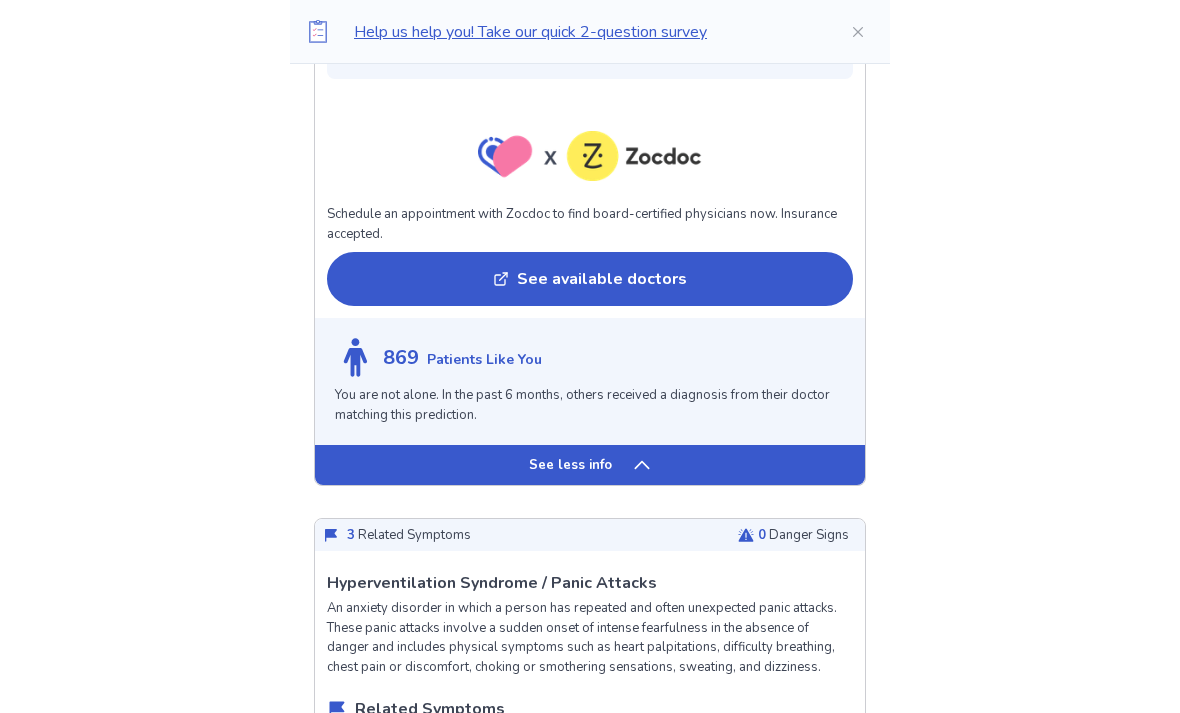 click on "See less info" at bounding box center (590, 465) 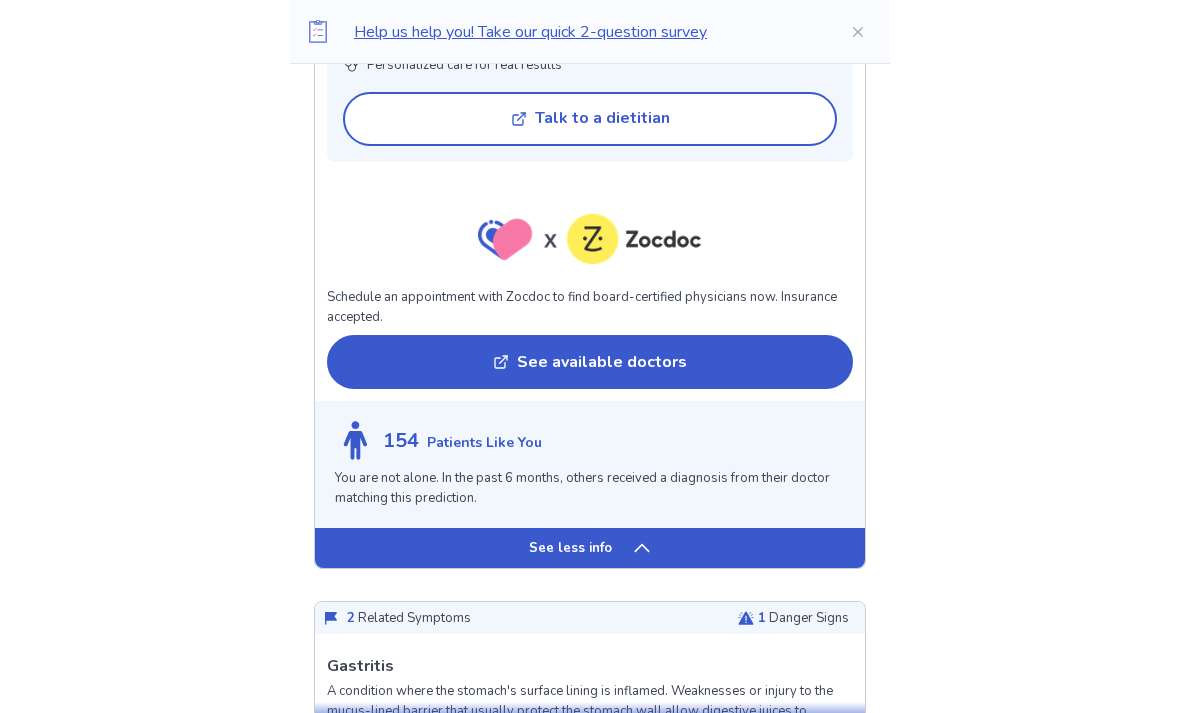 scroll, scrollTop: 2146, scrollLeft: 0, axis: vertical 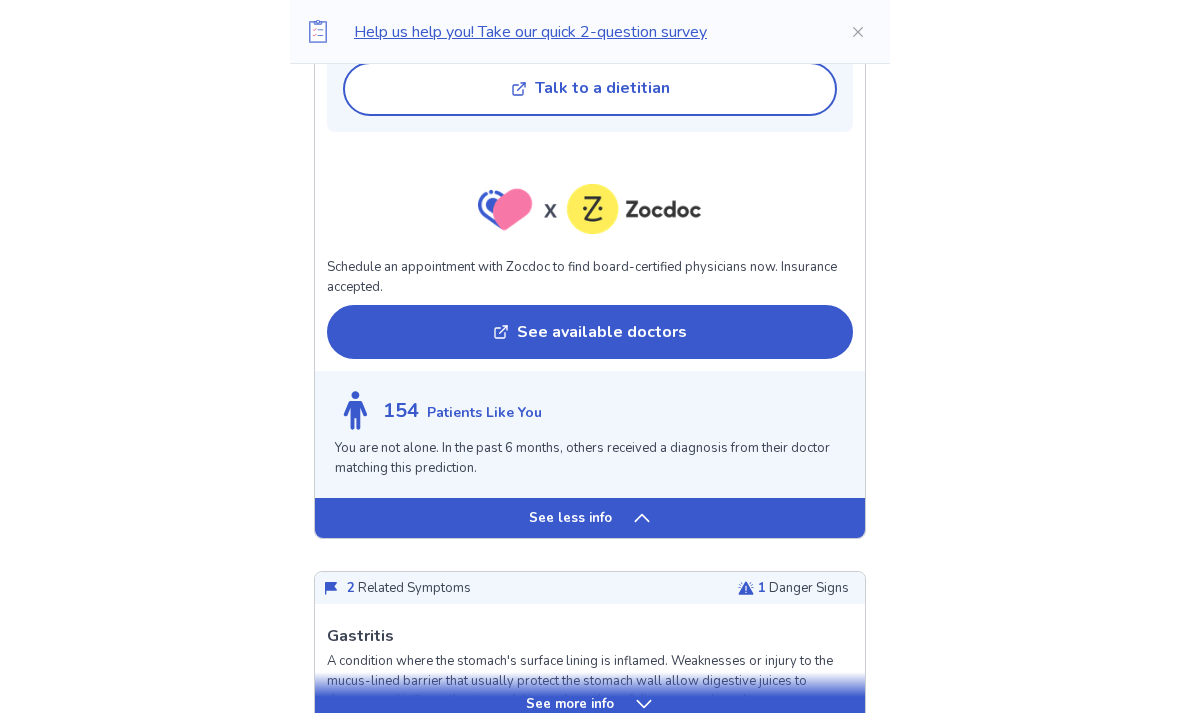 click on "See less info" at bounding box center (590, 518) 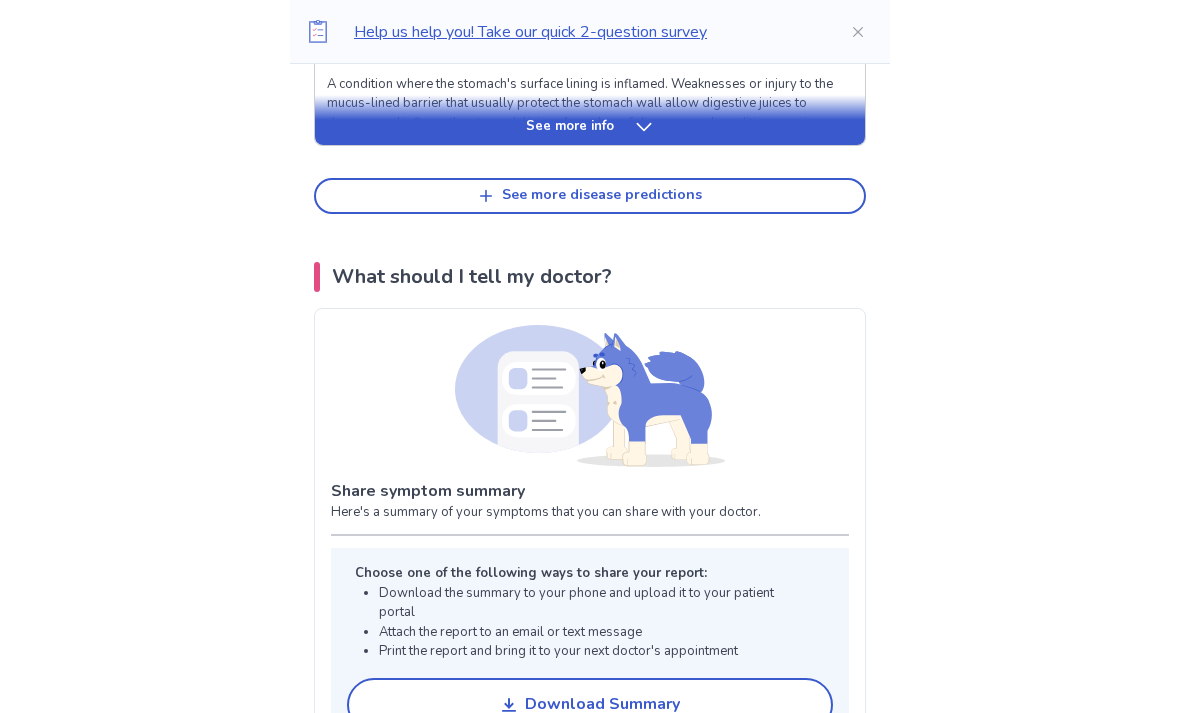 scroll, scrollTop: 986, scrollLeft: 0, axis: vertical 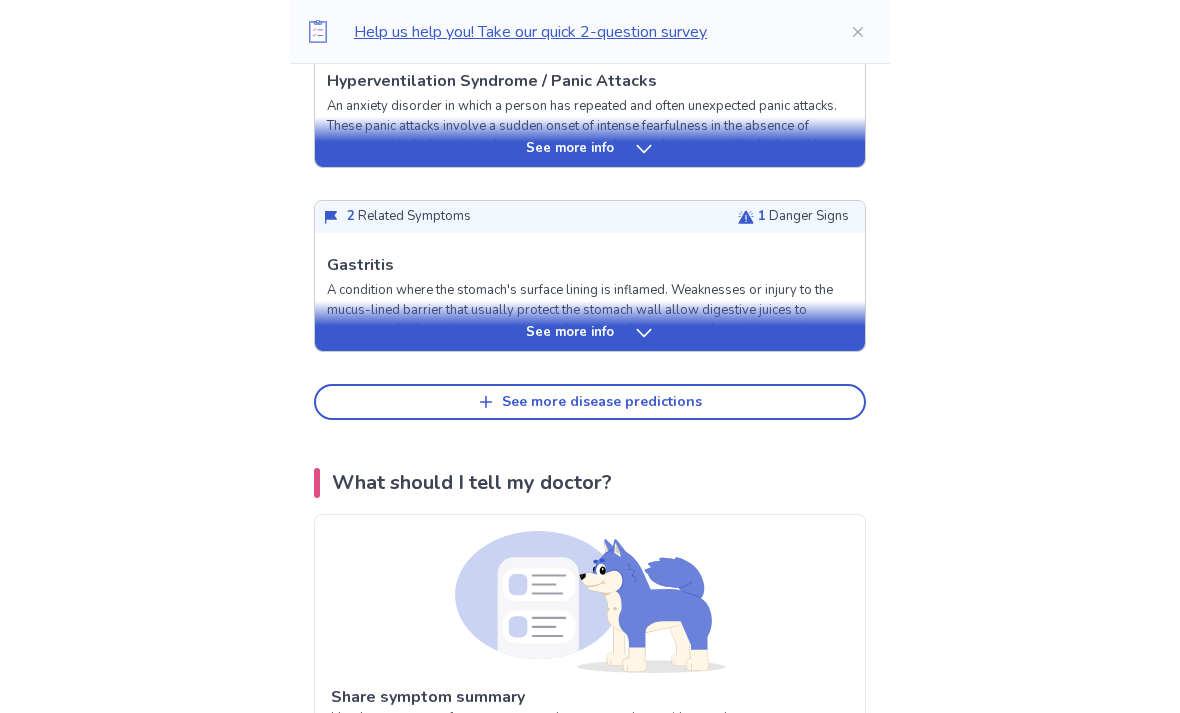 click on "See more info" at bounding box center [590, 333] 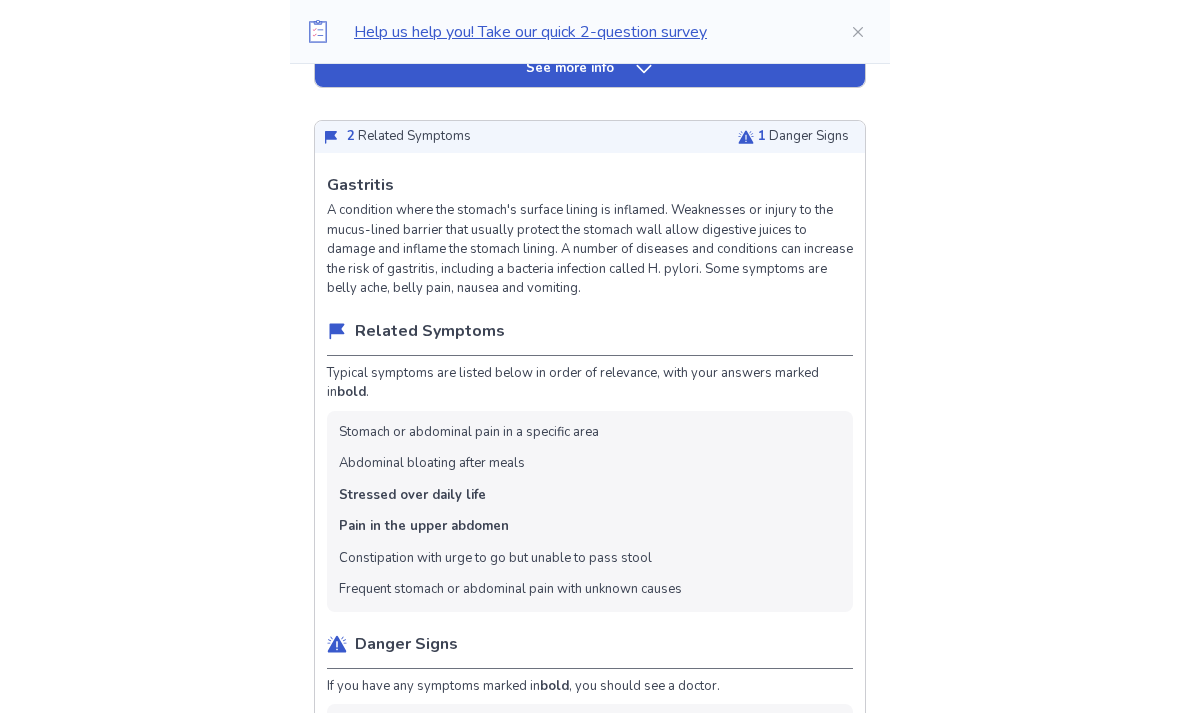 scroll, scrollTop: 1066, scrollLeft: 0, axis: vertical 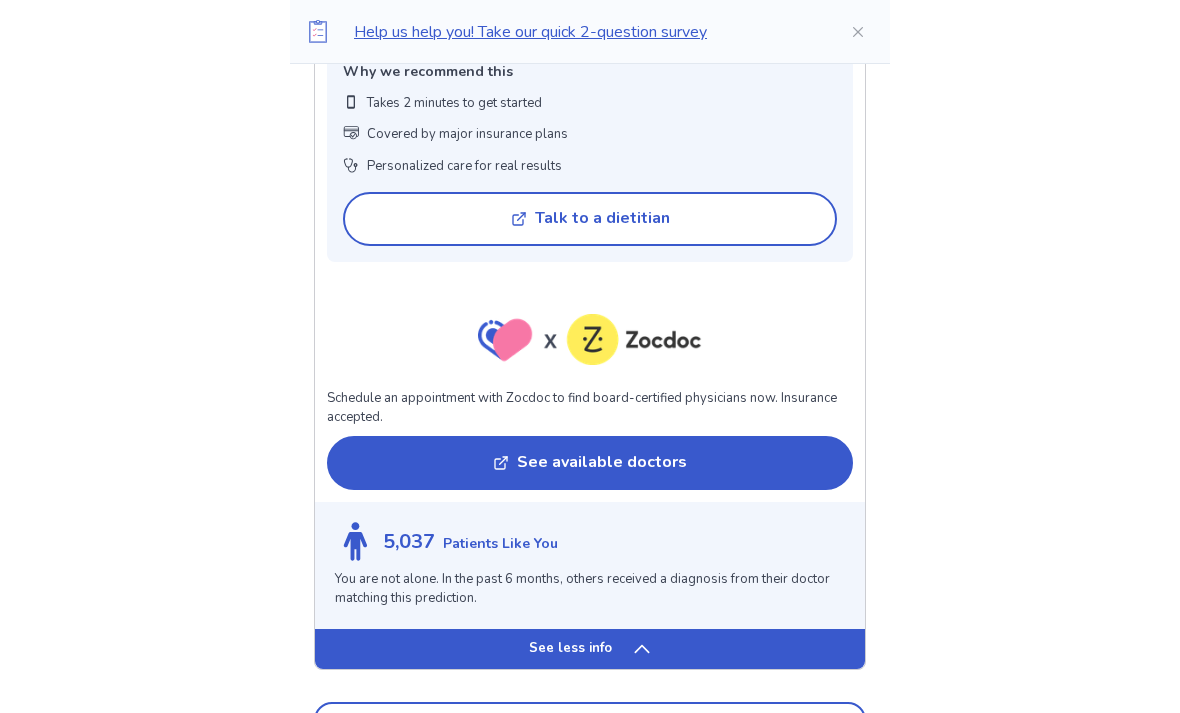 click on "See less info" at bounding box center [590, 650] 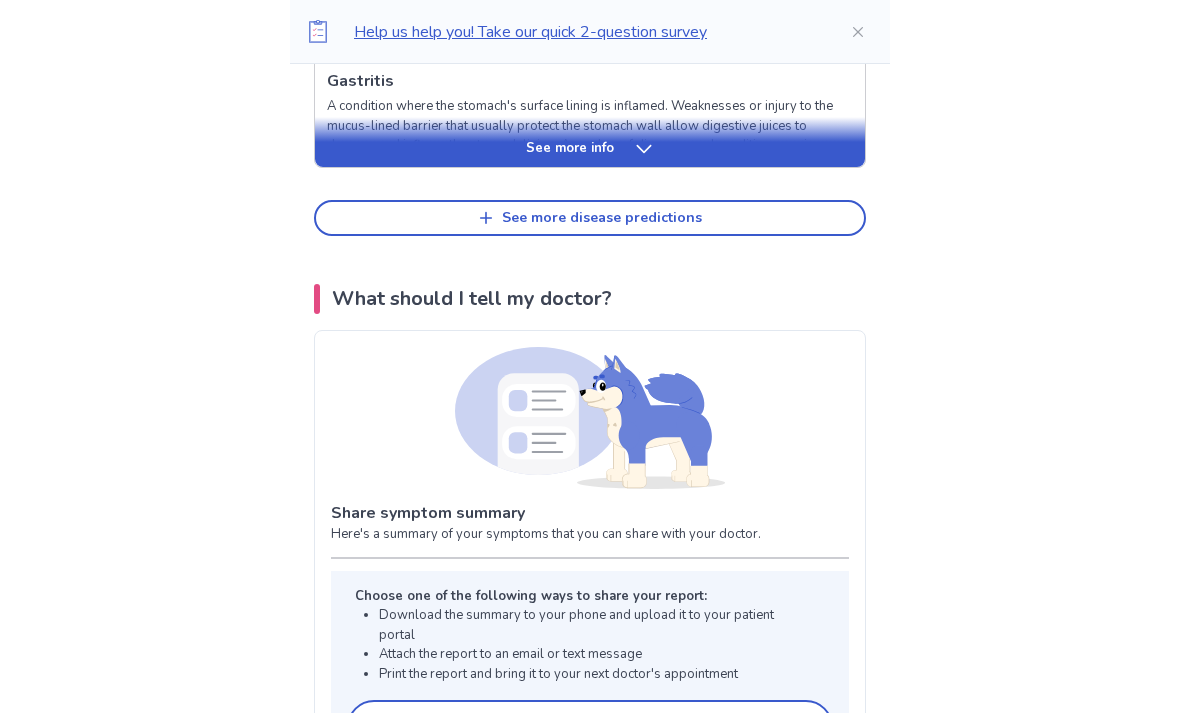 click on "See more disease predictions" at bounding box center (590, 218) 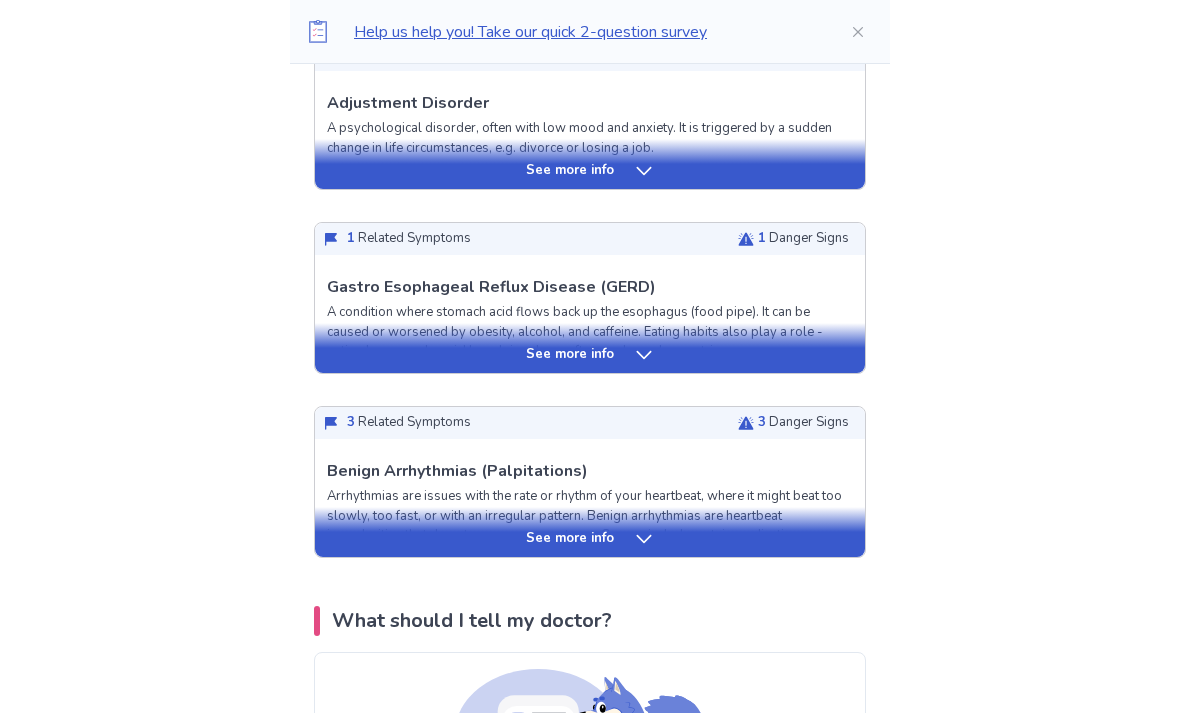 scroll, scrollTop: 1332, scrollLeft: 0, axis: vertical 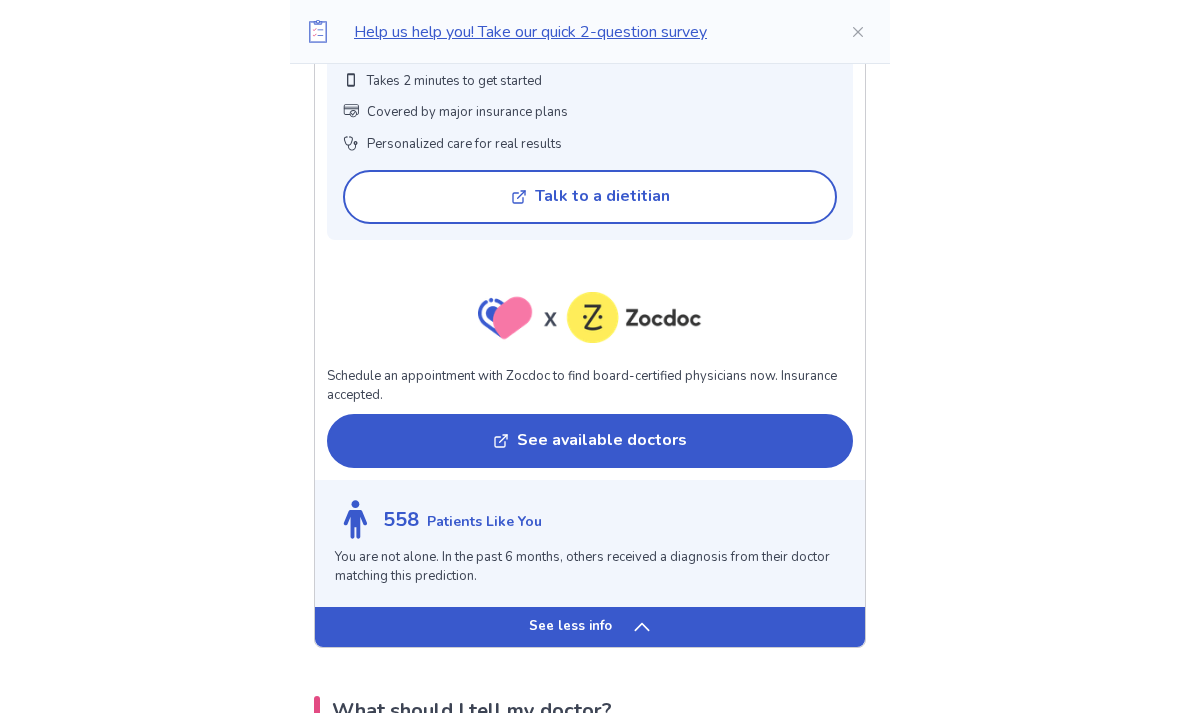 click on "See less info" at bounding box center [590, 627] 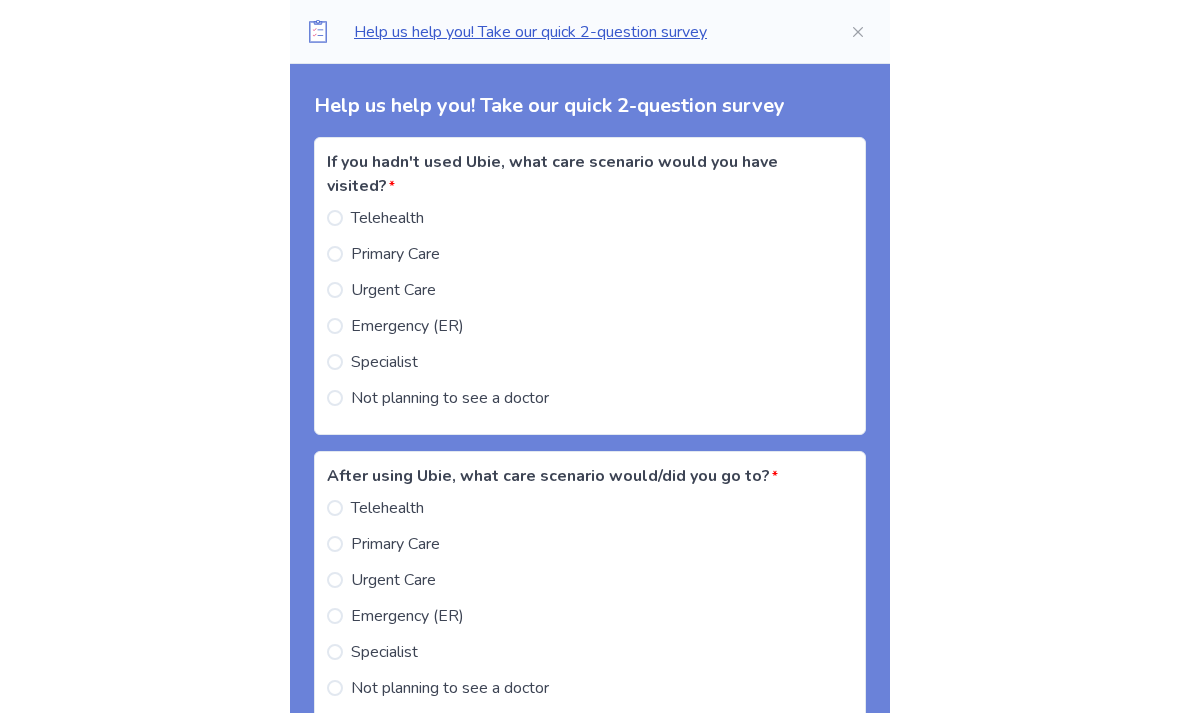scroll, scrollTop: 2467, scrollLeft: 0, axis: vertical 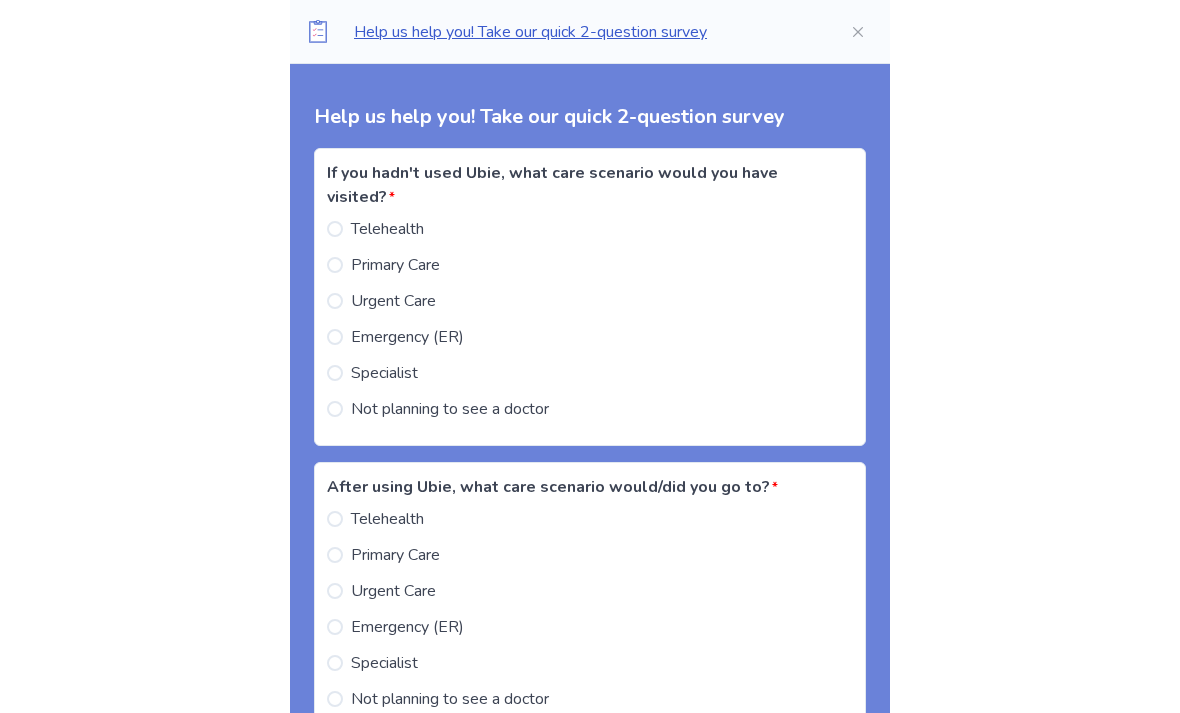 click on "Primary Care" at bounding box center (383, 265) 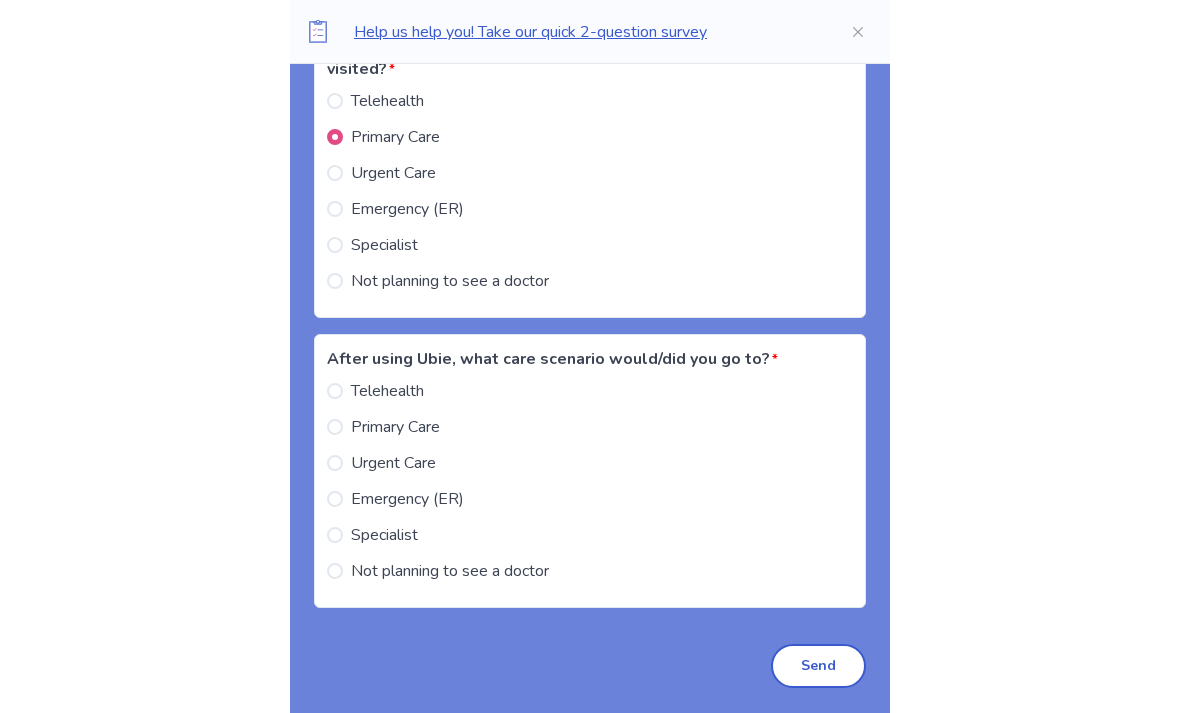 scroll, scrollTop: 2595, scrollLeft: 0, axis: vertical 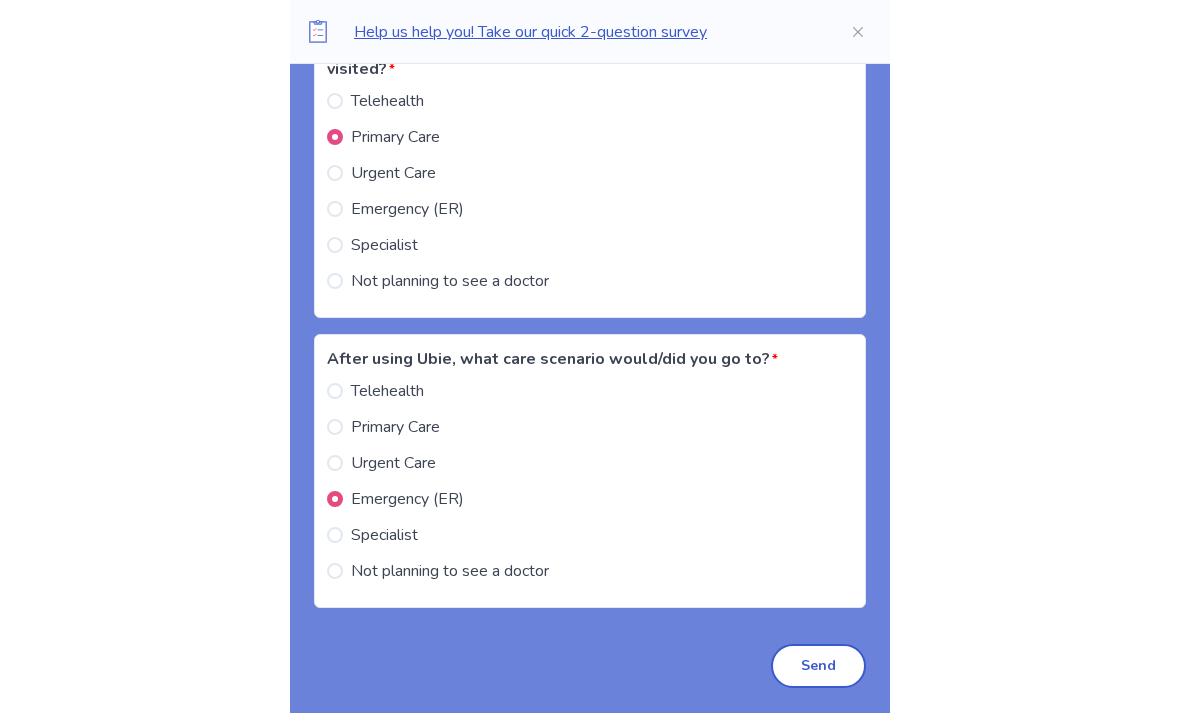 click at bounding box center (335, 463) 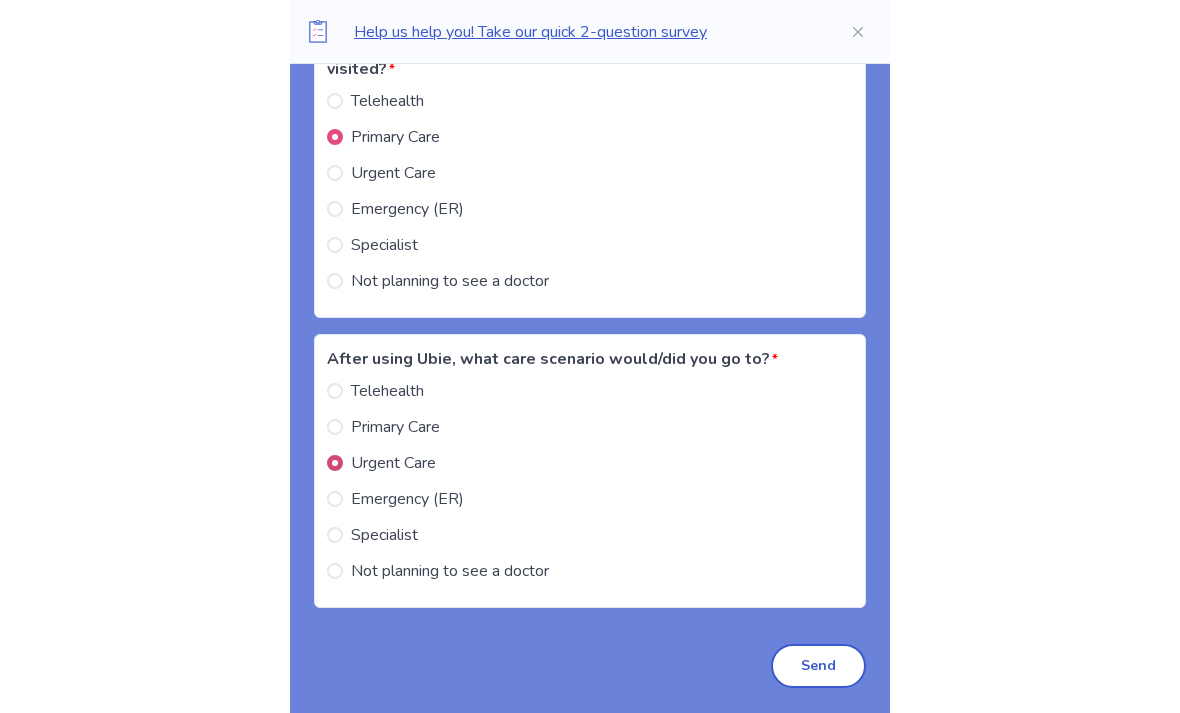click at bounding box center [335, 427] 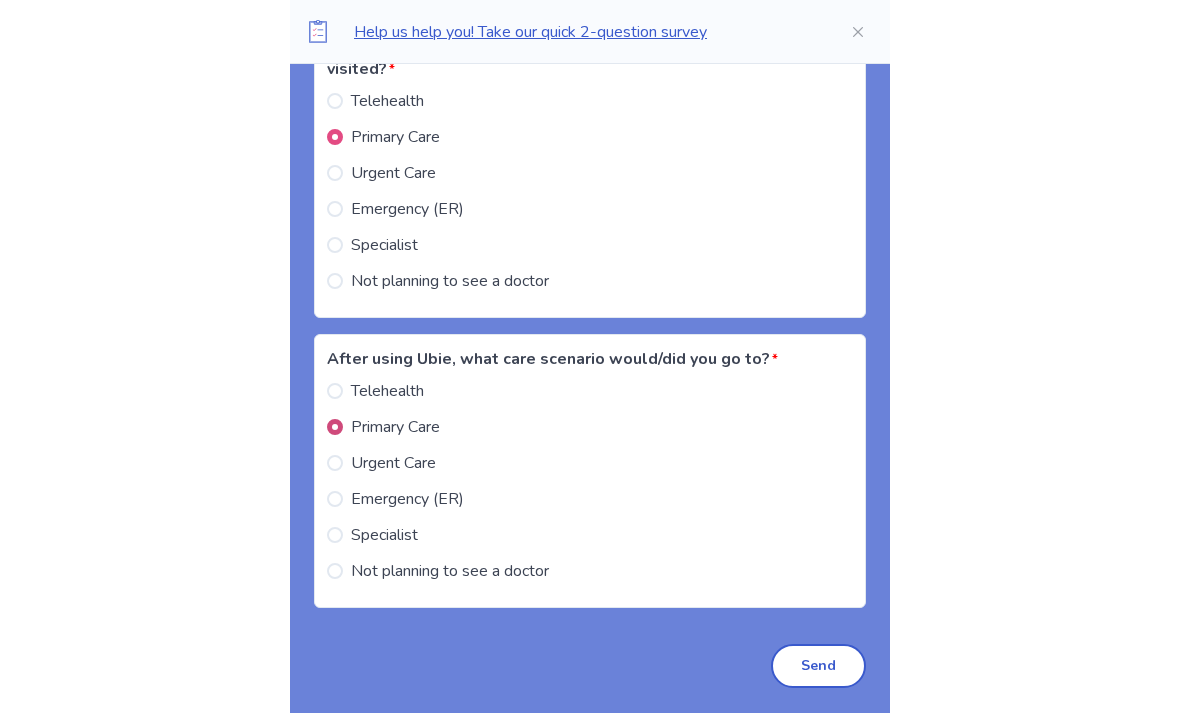 click on "Emergency (ER)" at bounding box center [395, 499] 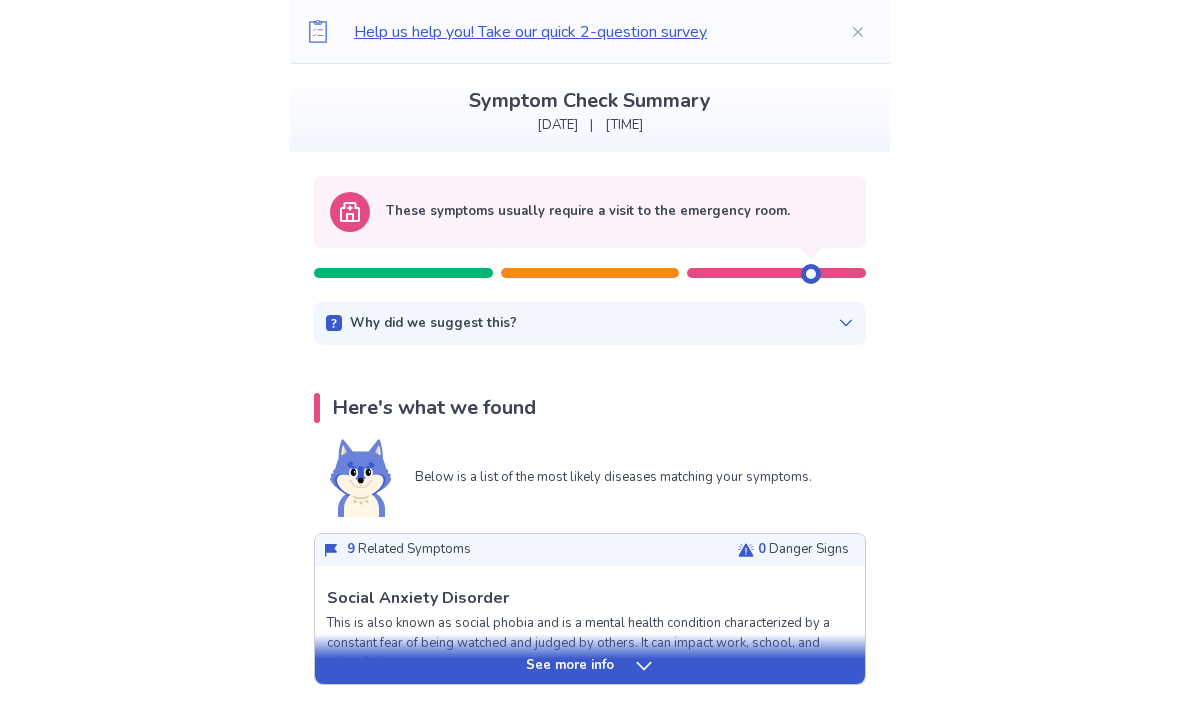 scroll, scrollTop: 94, scrollLeft: 0, axis: vertical 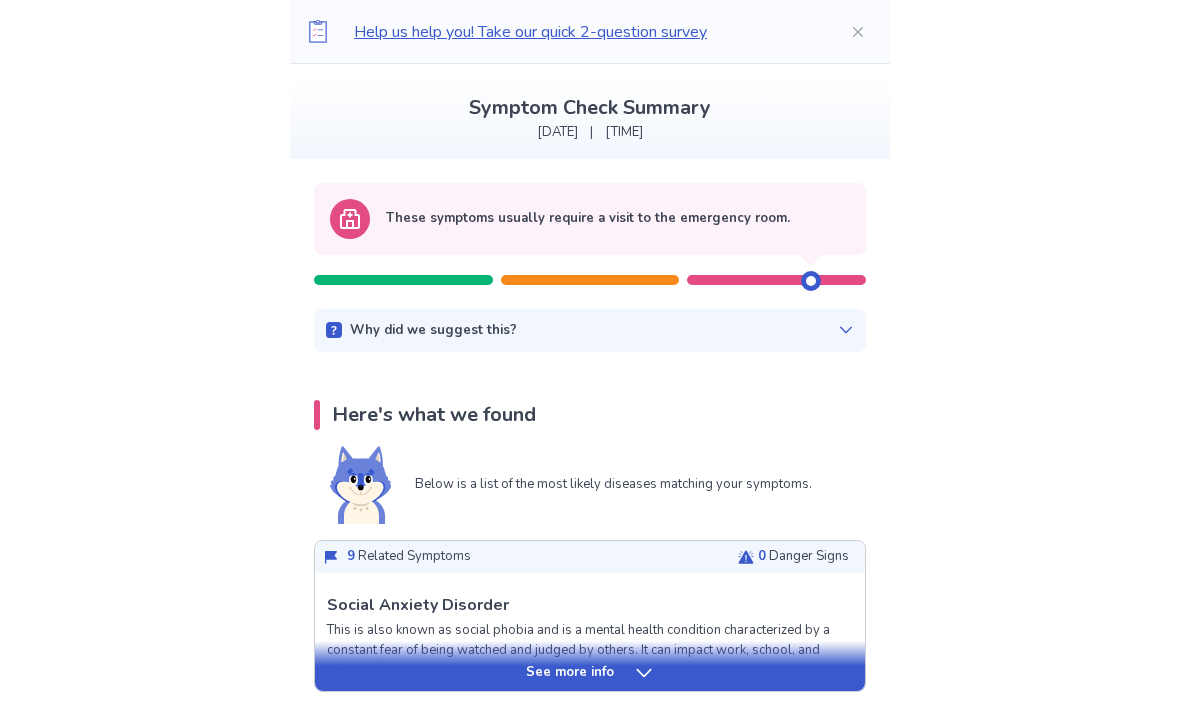 click on "Why did we suggest this? This suggestion is based on the severity level of a few of   your symptoms  listed below: Symptoms from your responses
Chest tightness" at bounding box center (590, 331) 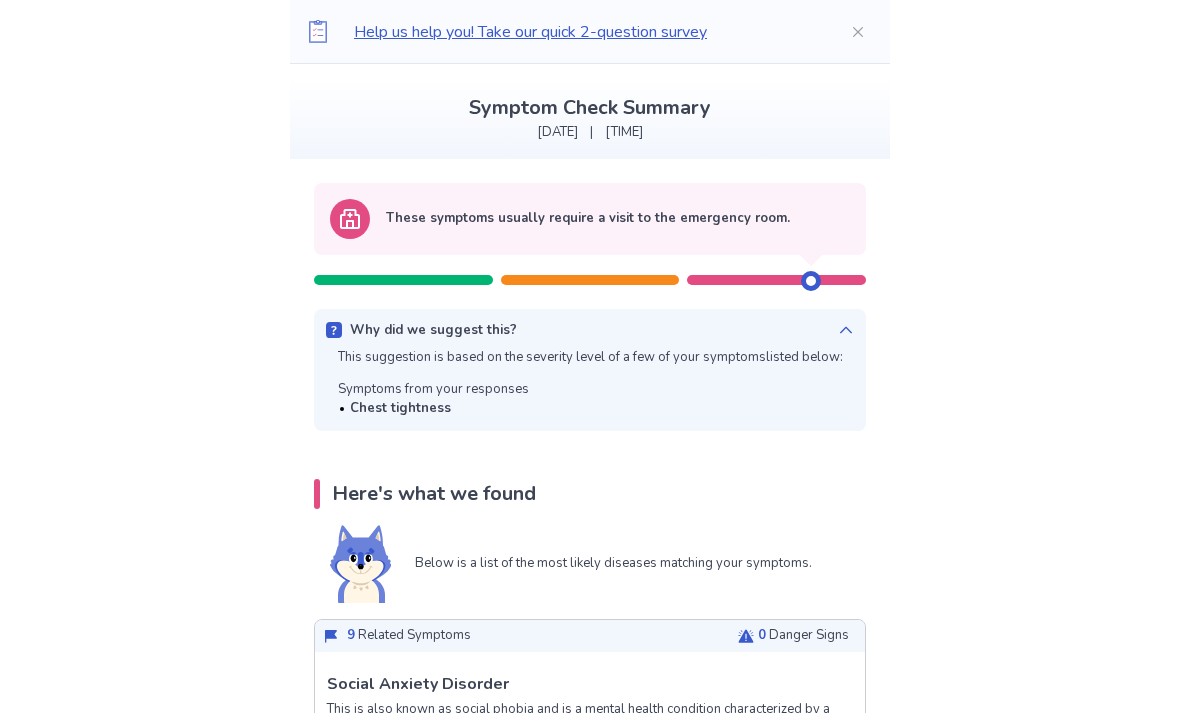 click on "This suggestion is based on the severity level of a few of   your symptoms  listed below: Symptoms from your responses
Chest tightness" at bounding box center [590, 383] 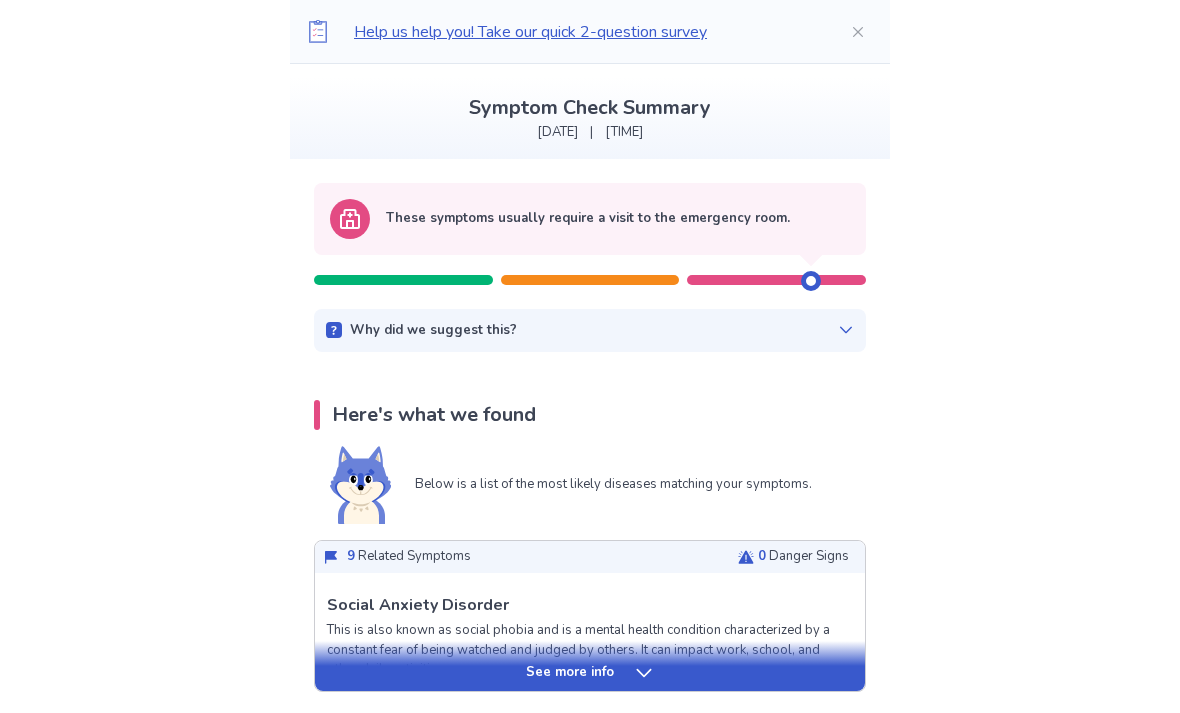 click 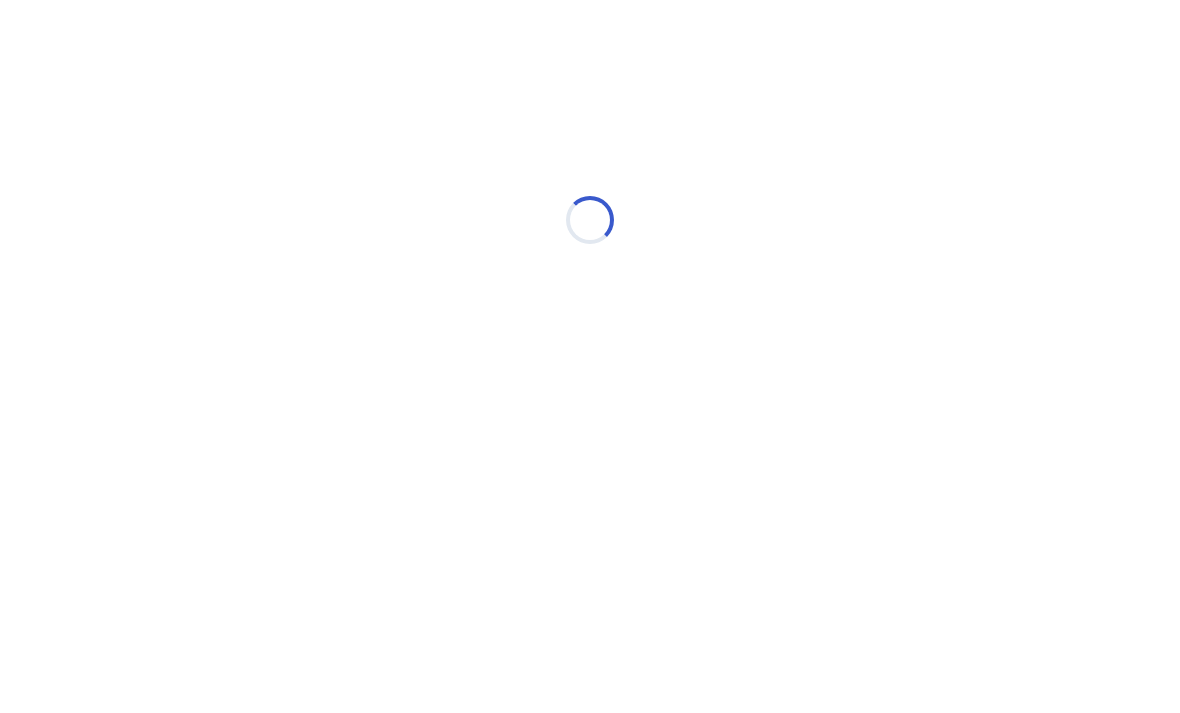 scroll, scrollTop: 0, scrollLeft: 0, axis: both 